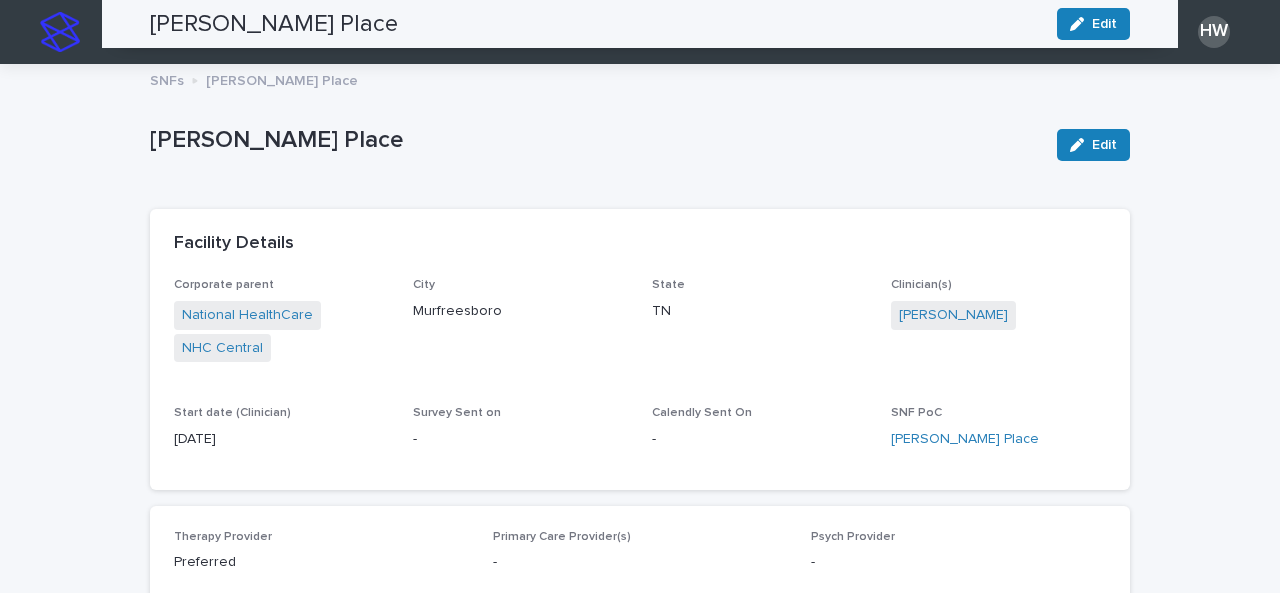 scroll, scrollTop: 0, scrollLeft: 0, axis: both 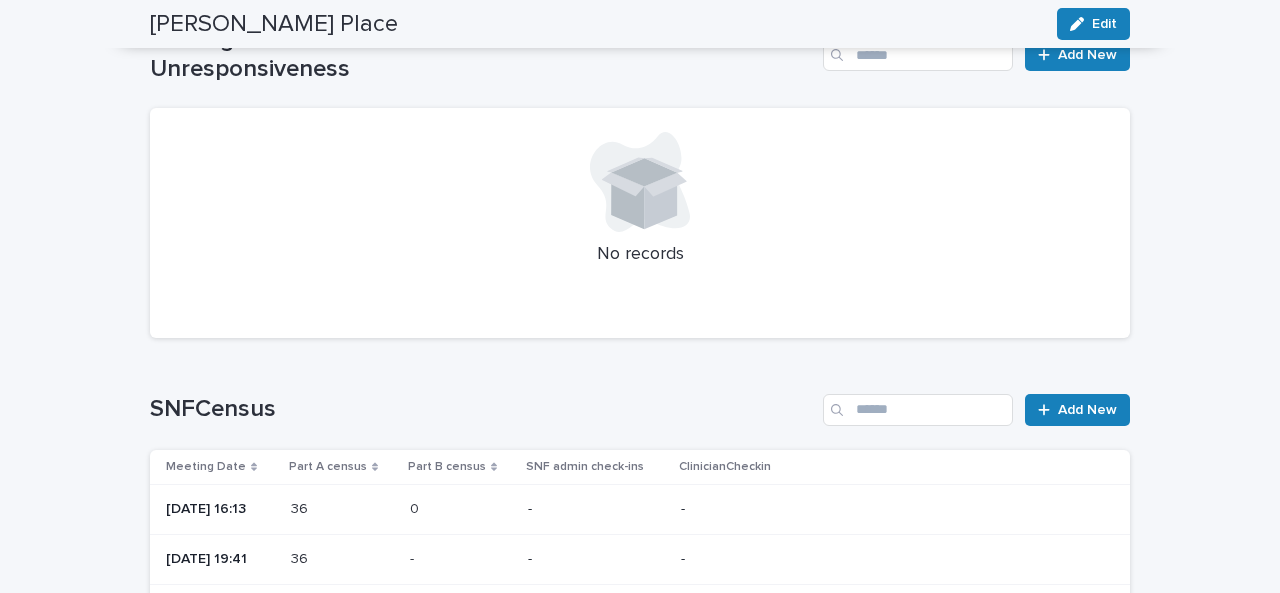 click on "[PERSON_NAME] Place" at bounding box center (274, 24) 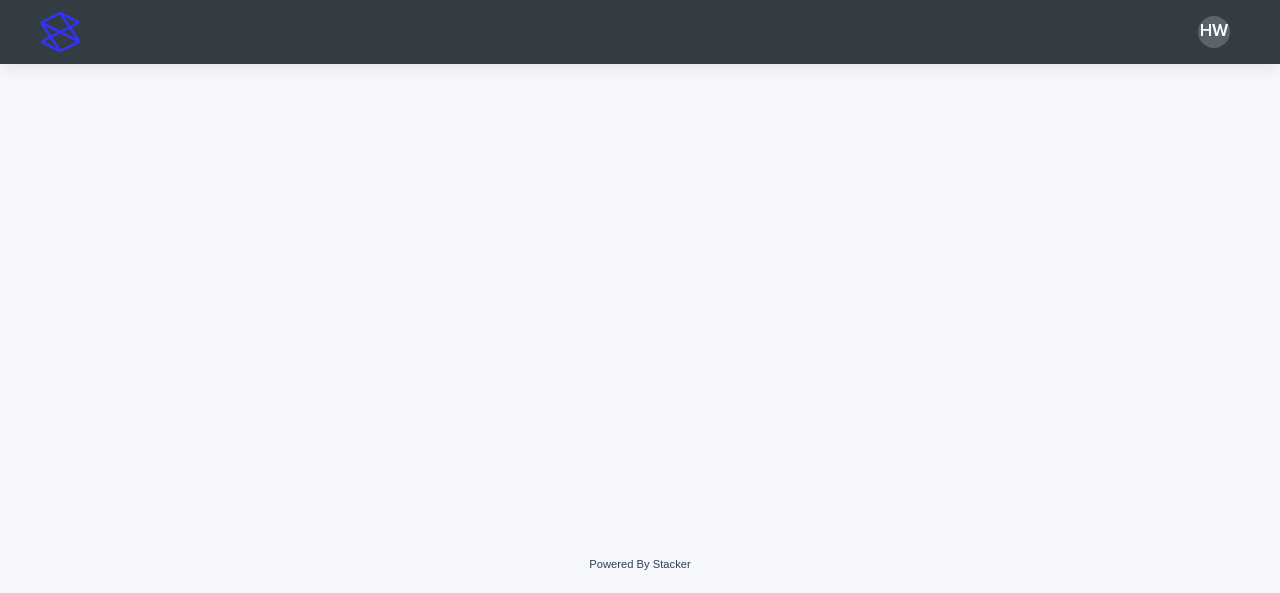 scroll, scrollTop: 0, scrollLeft: 0, axis: both 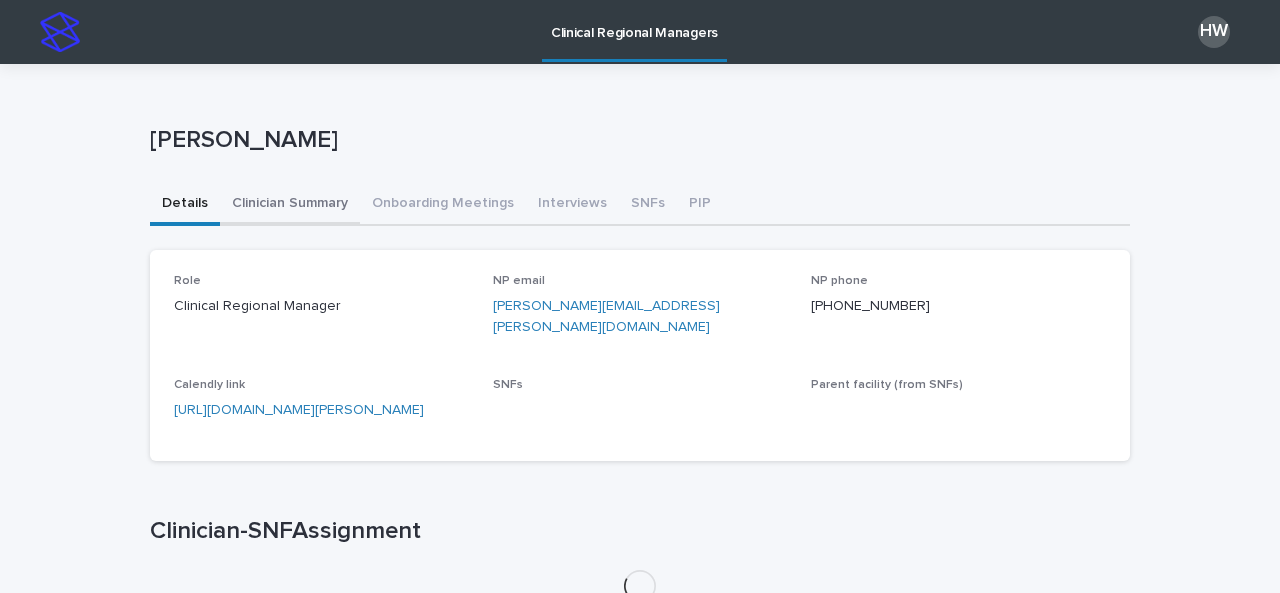 click on "Clinician Summary" at bounding box center (290, 205) 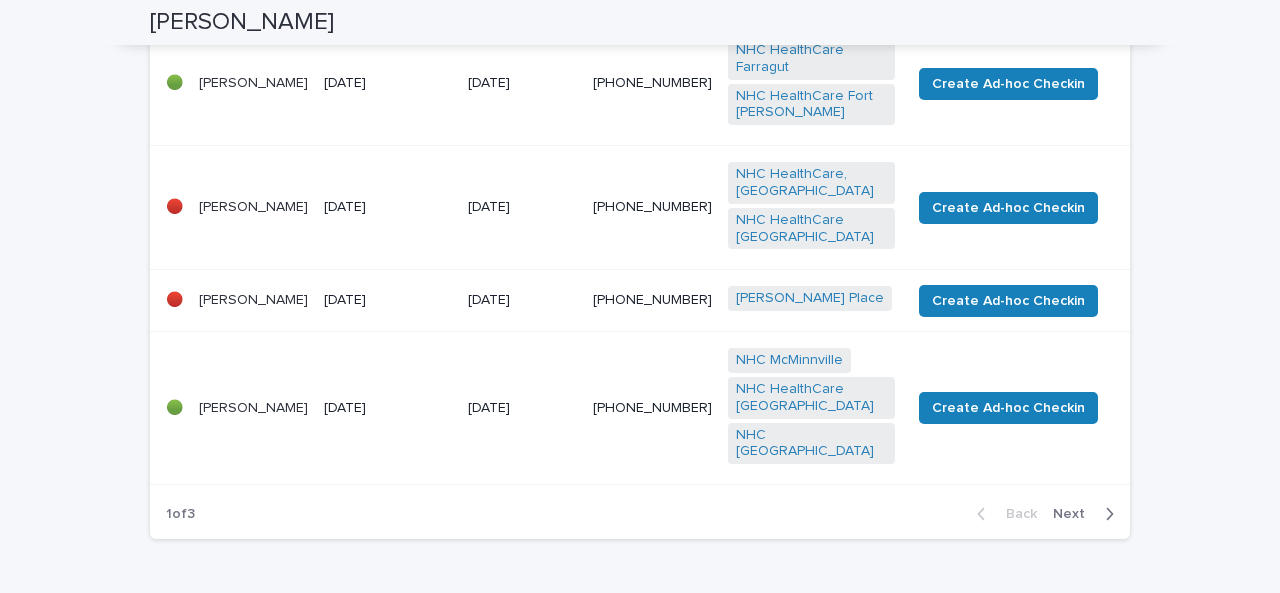 scroll, scrollTop: 1353, scrollLeft: 0, axis: vertical 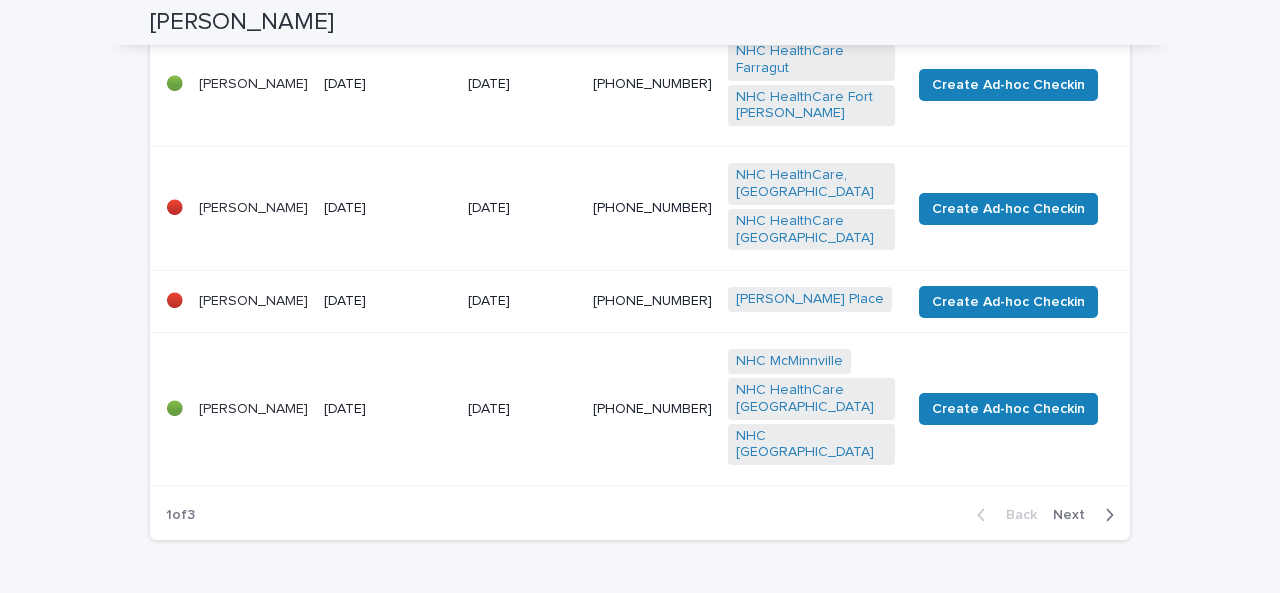 click on "Next" at bounding box center (1075, 515) 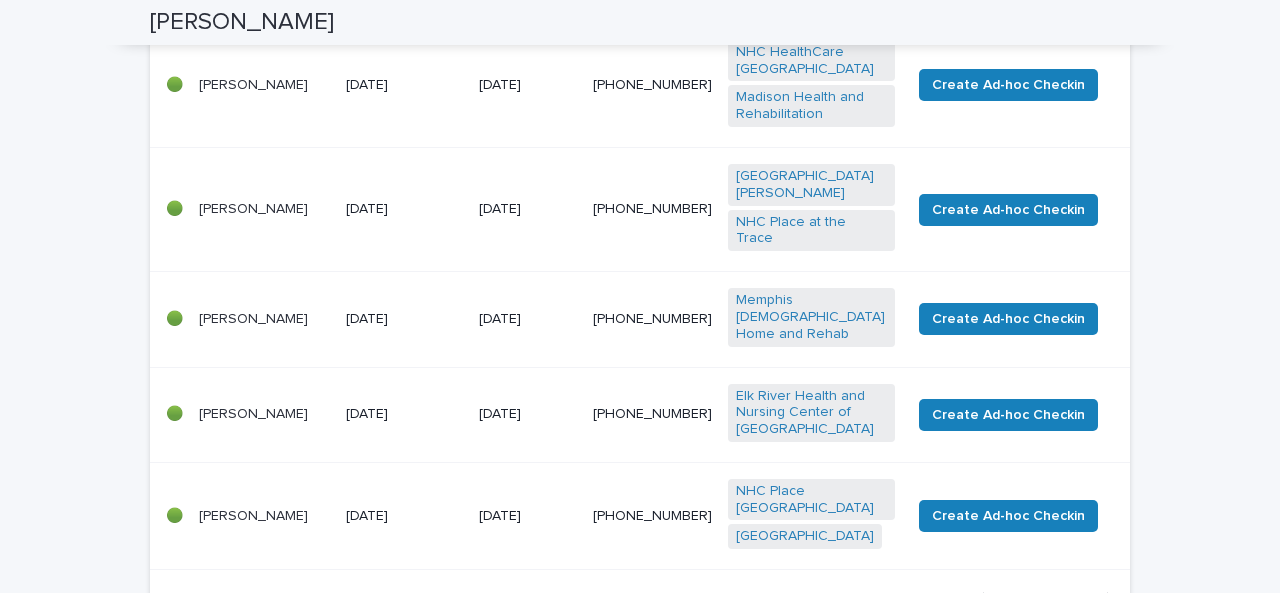 scroll, scrollTop: 996, scrollLeft: 0, axis: vertical 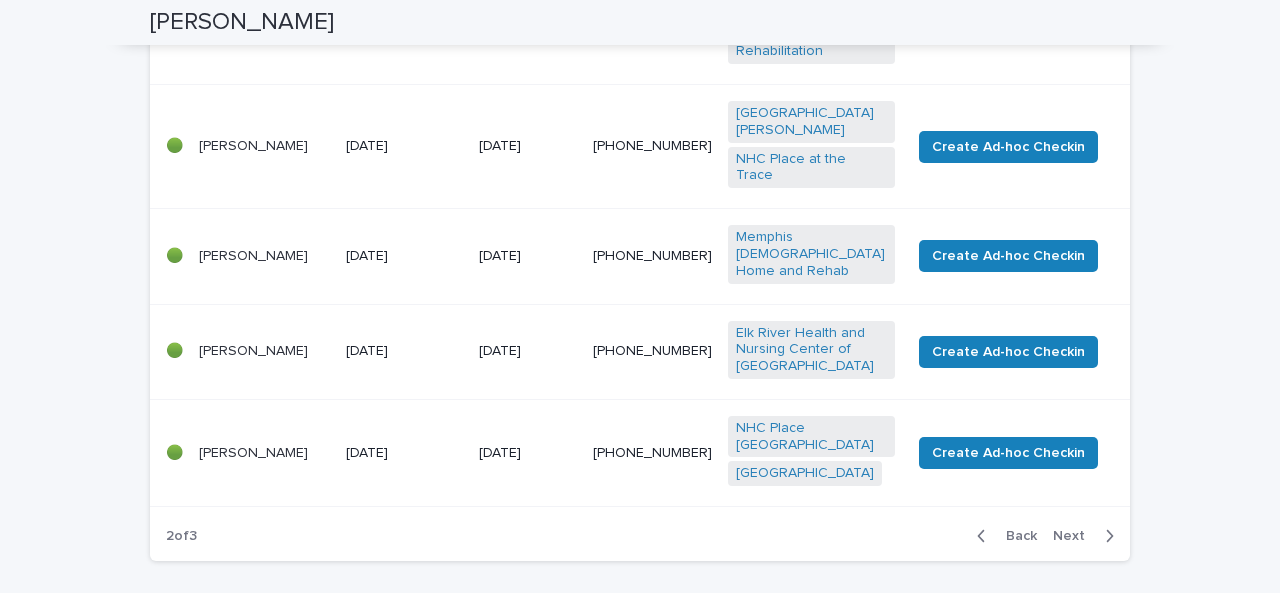 click on "Next" at bounding box center (1075, 536) 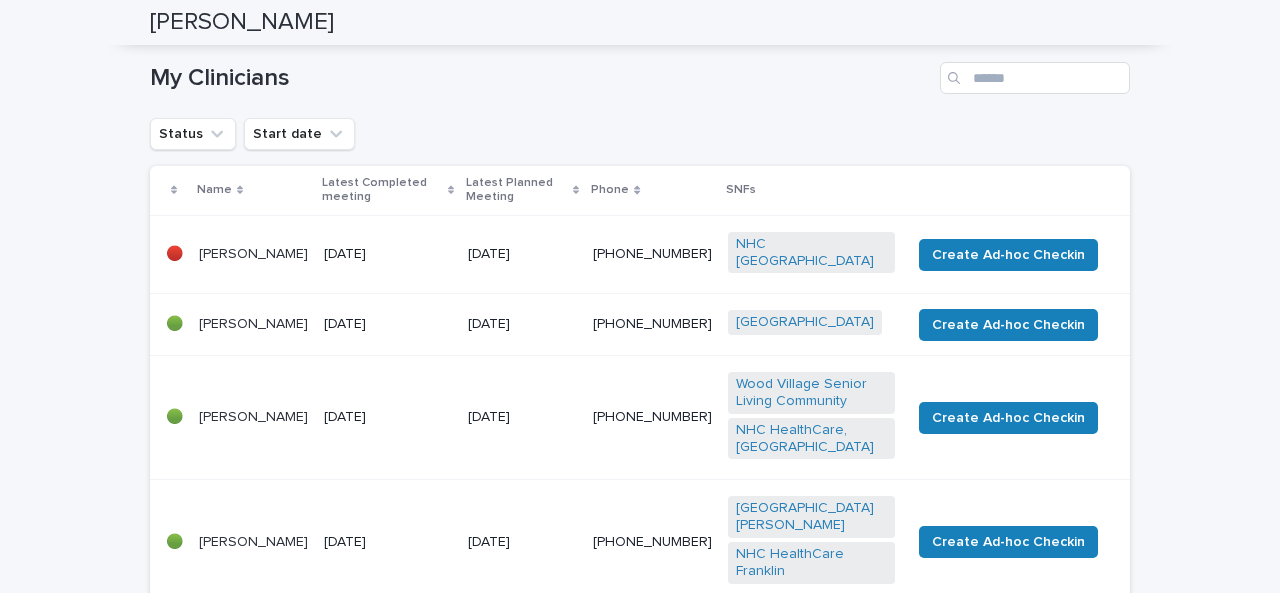 scroll, scrollTop: 218, scrollLeft: 0, axis: vertical 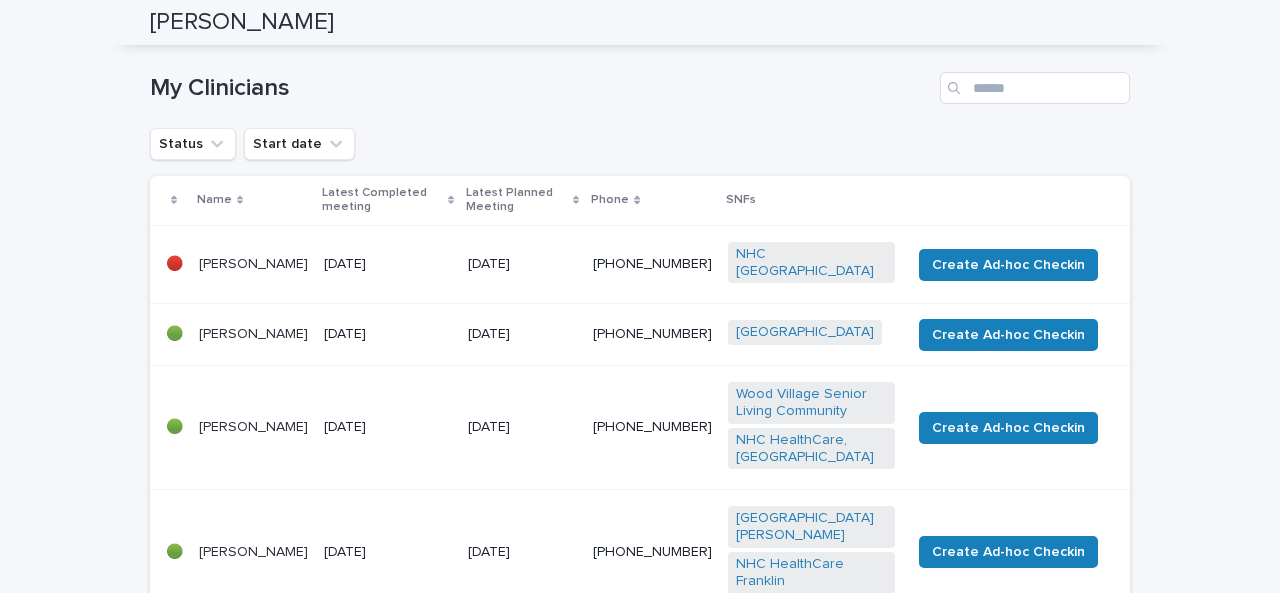 click on "Kaitlin Price" at bounding box center (253, 334) 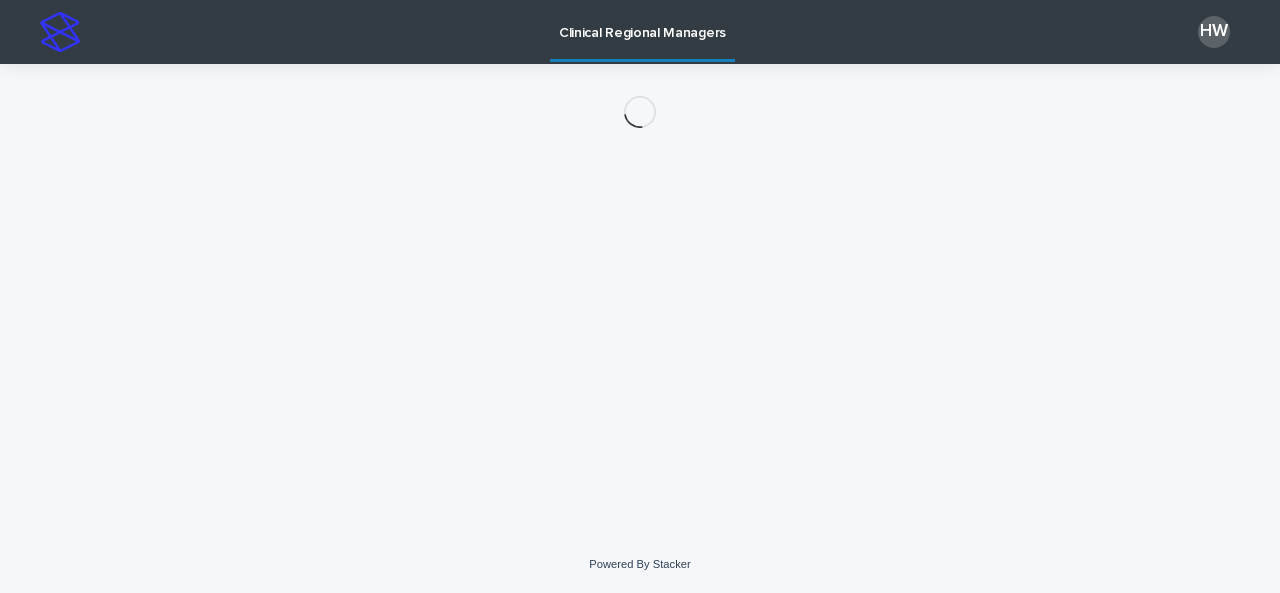 scroll, scrollTop: 0, scrollLeft: 0, axis: both 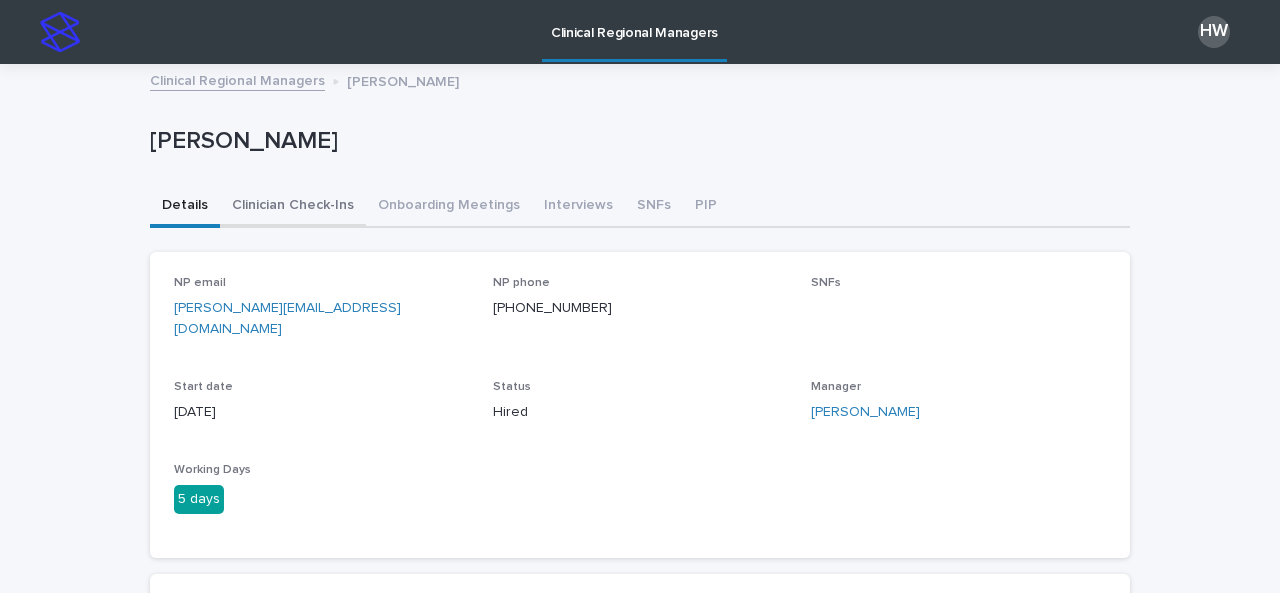 click on "Clinician Check-Ins" at bounding box center (293, 207) 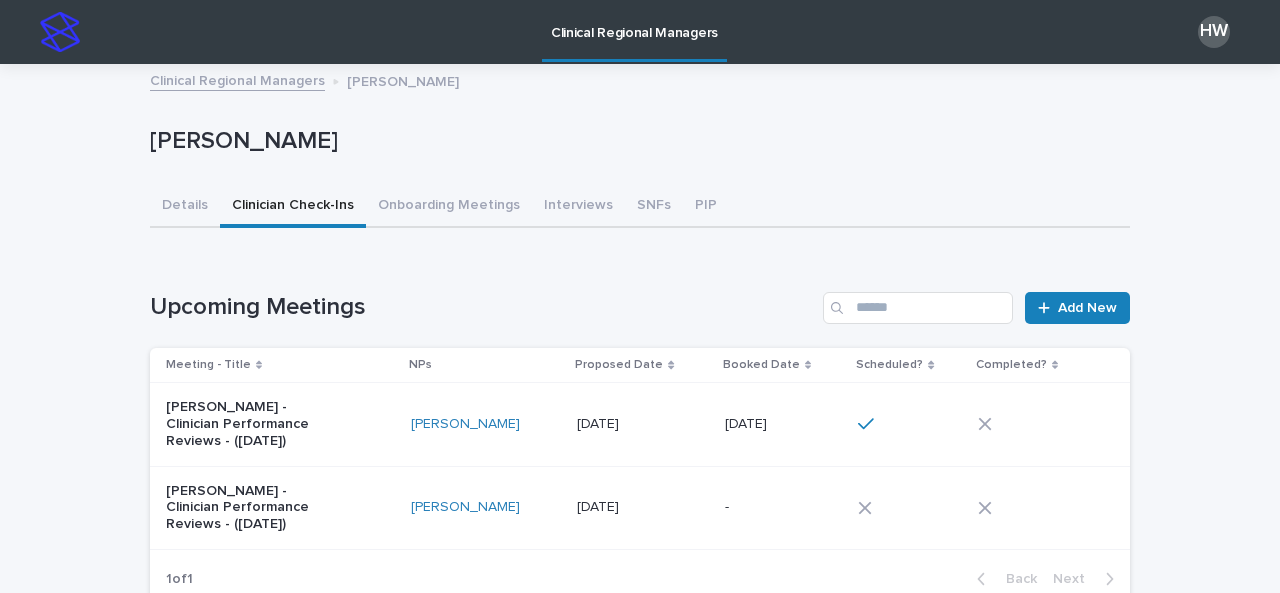 scroll, scrollTop: 204, scrollLeft: 0, axis: vertical 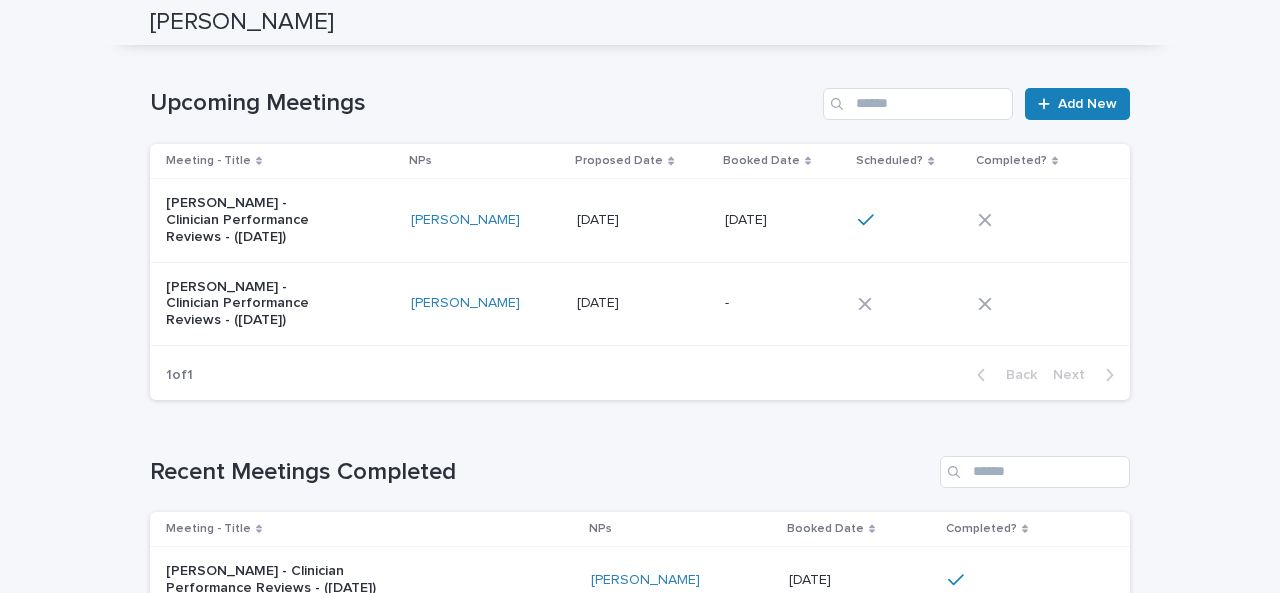 click on "Kaitlin Price - Clinician Performance Reviews - (Jul 2025)" at bounding box center [280, 220] 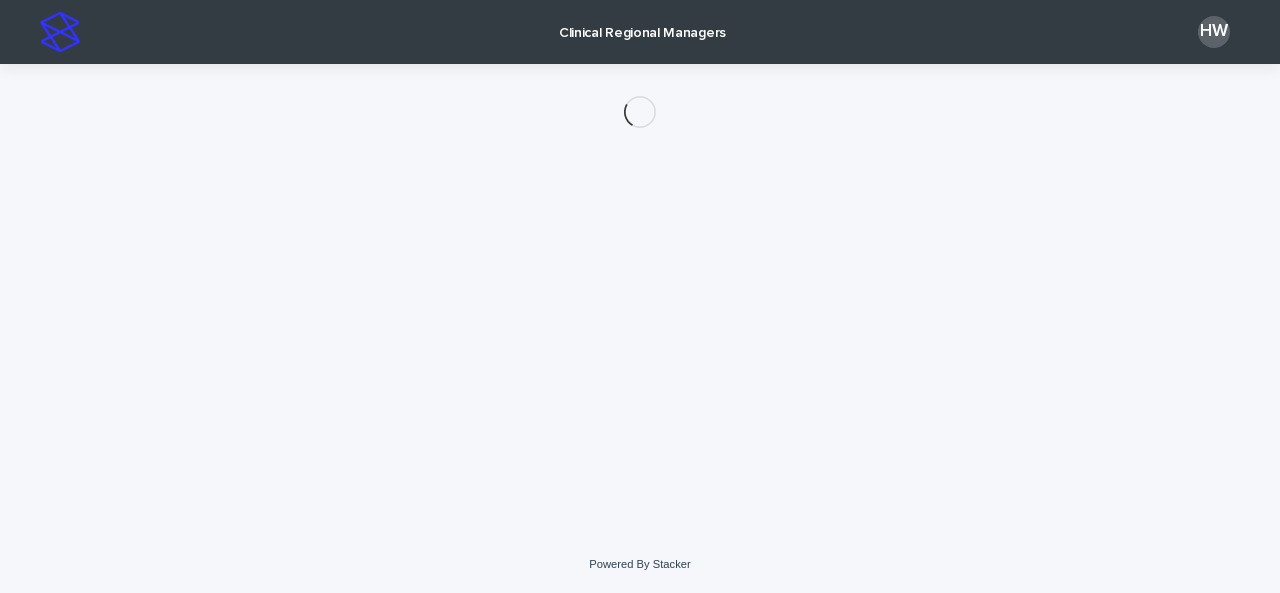 scroll, scrollTop: 0, scrollLeft: 0, axis: both 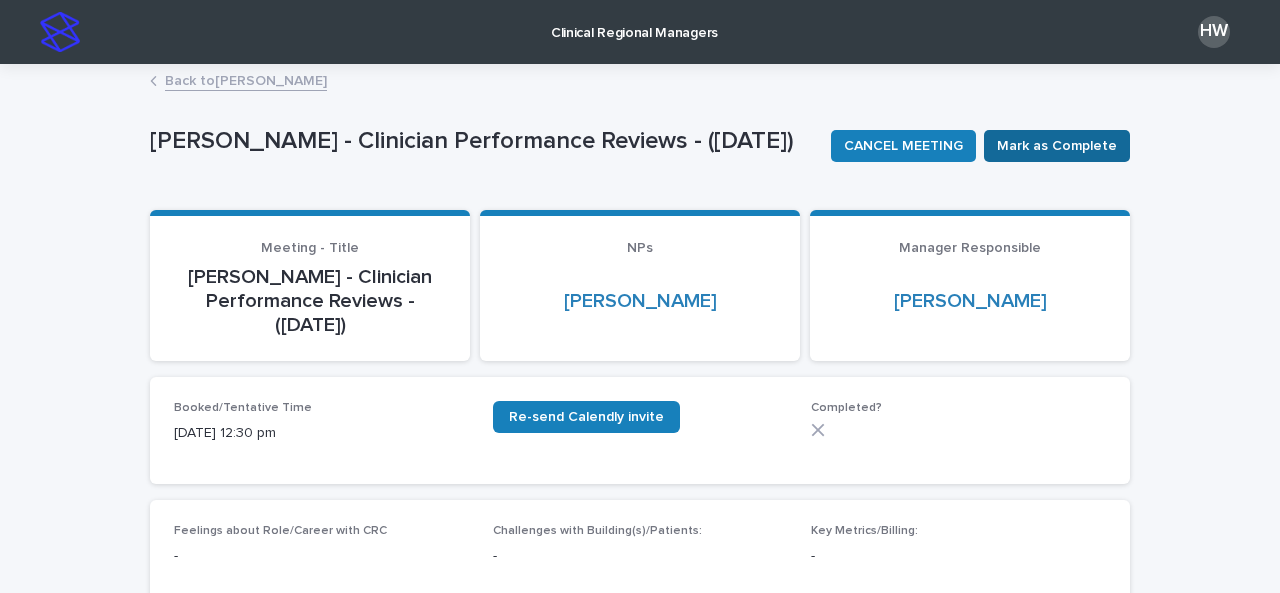 click on "Mark as Complete" at bounding box center (1057, 146) 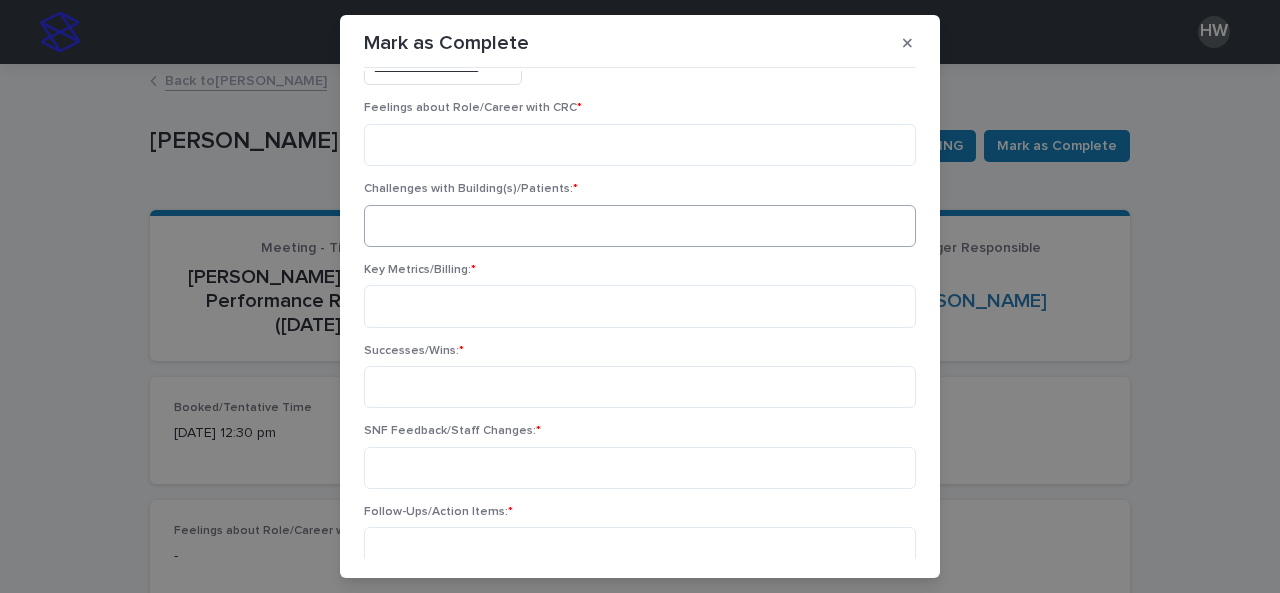 scroll, scrollTop: 119, scrollLeft: 0, axis: vertical 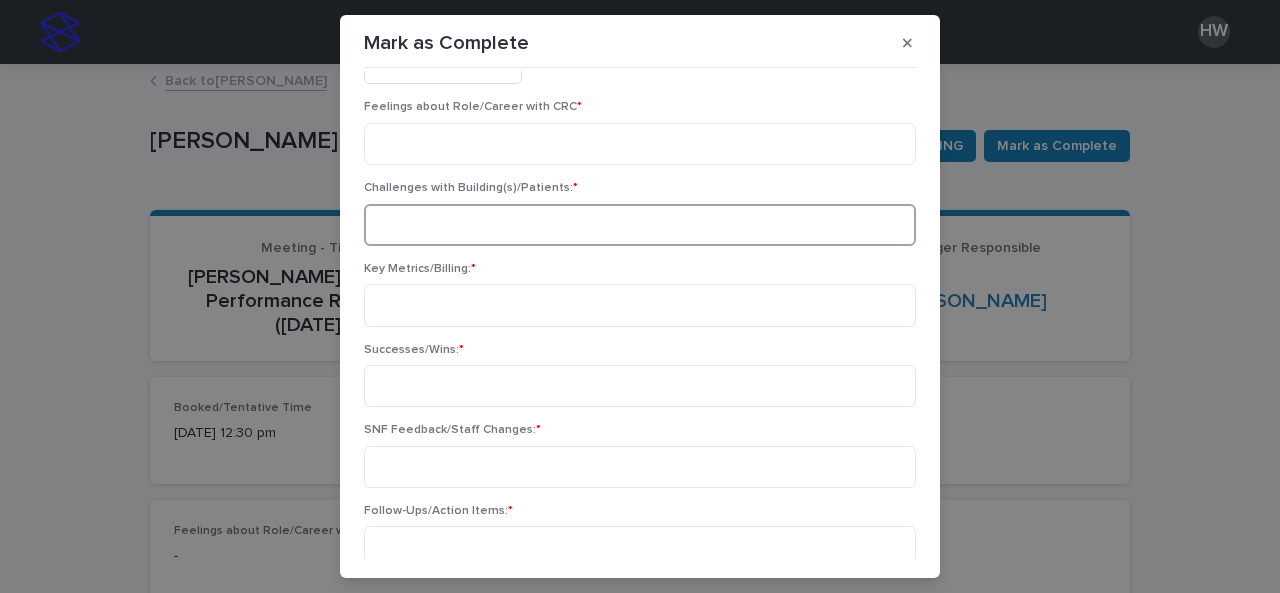 click at bounding box center [640, 225] 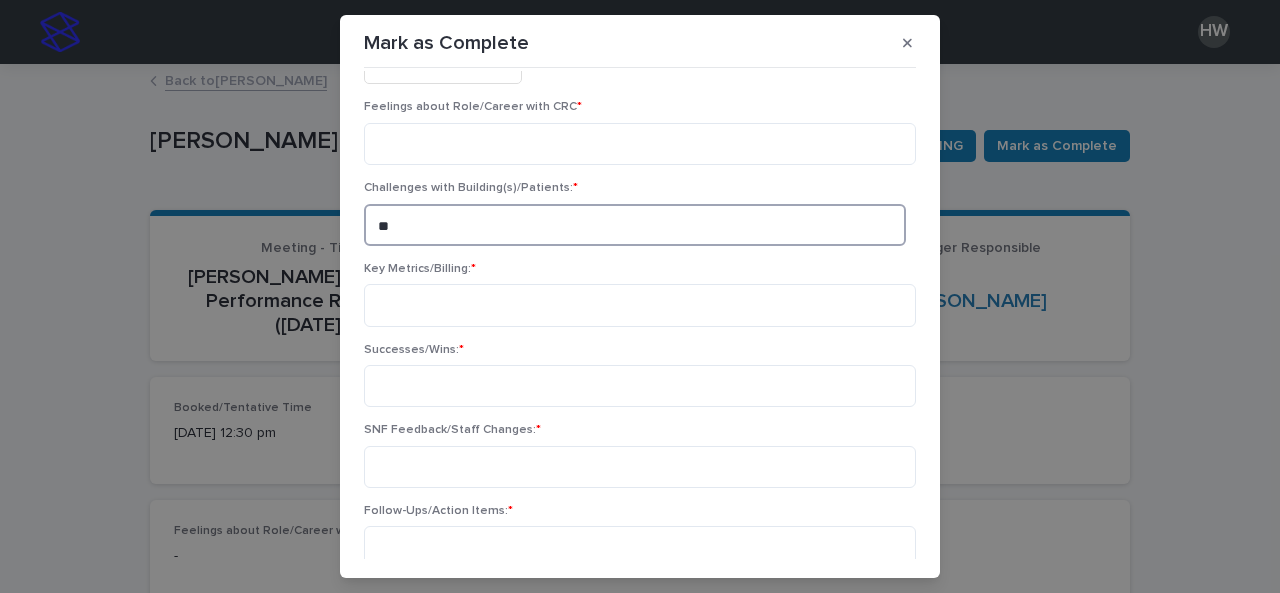 type on "*" 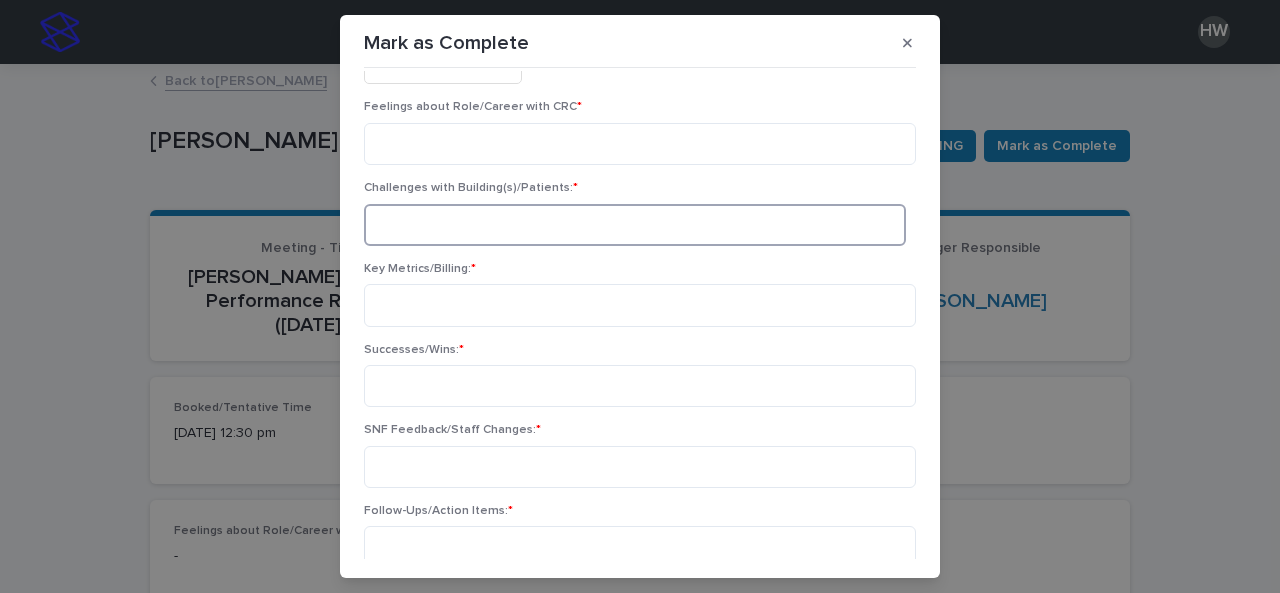 type on "*" 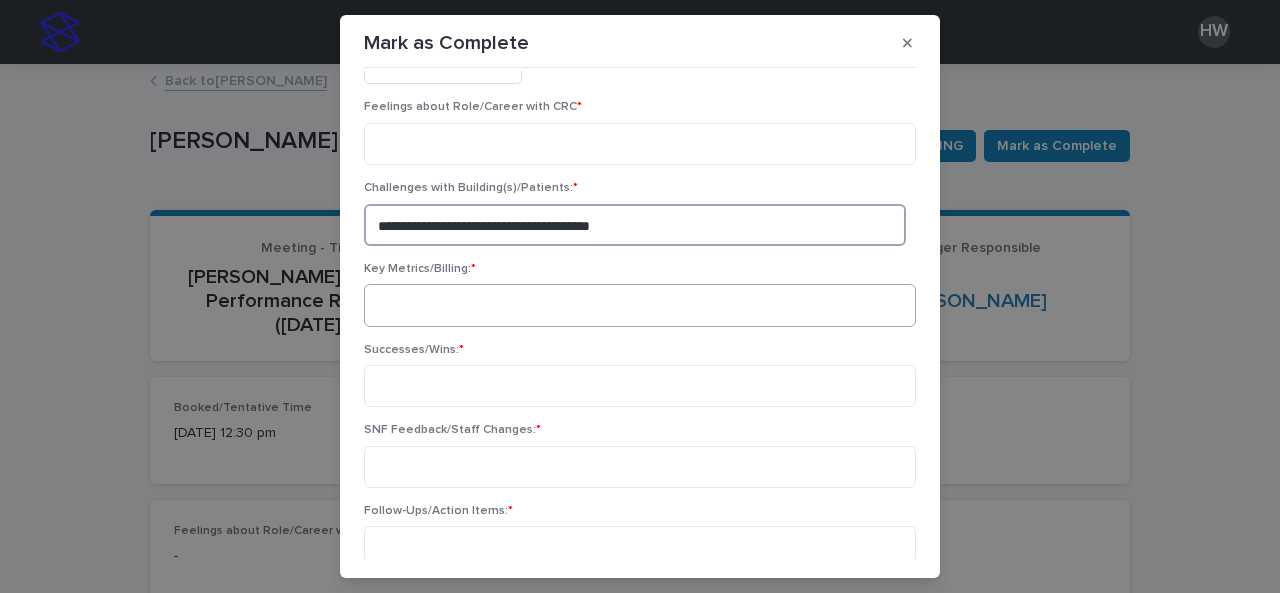 type on "**********" 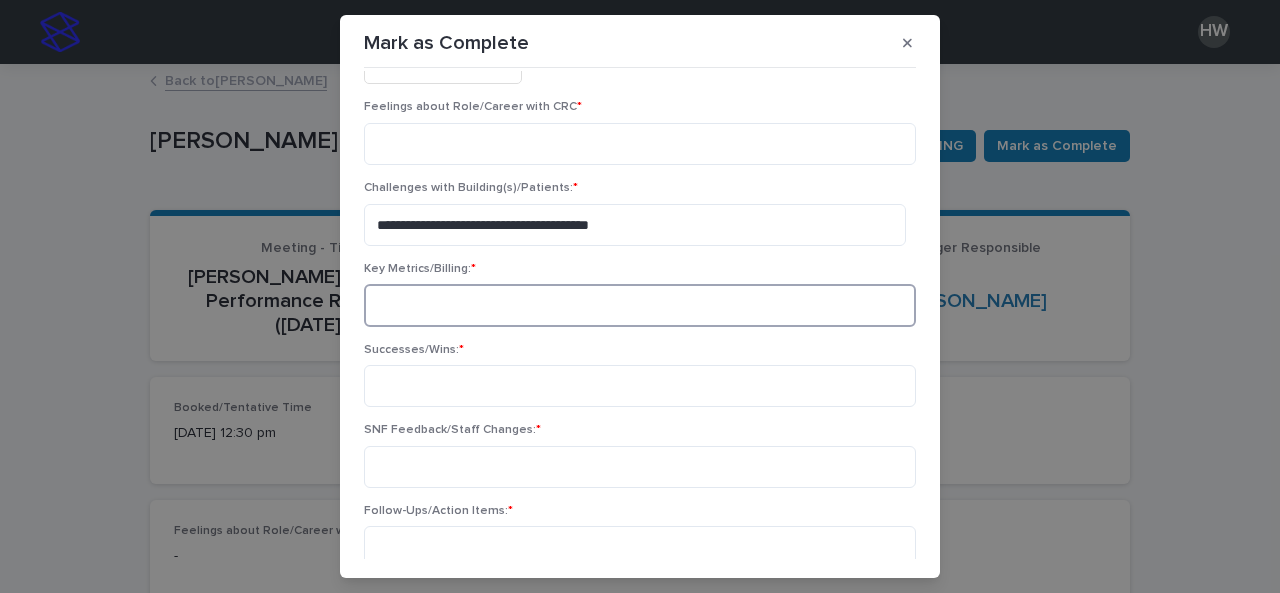 click at bounding box center (640, 305) 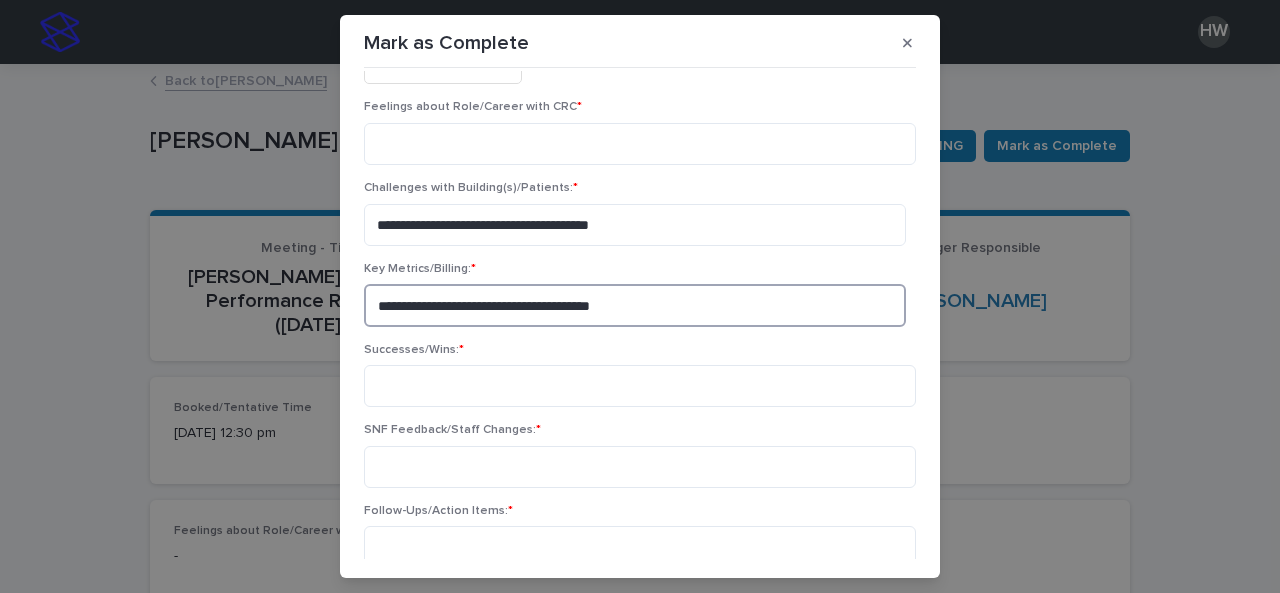 click on "**********" at bounding box center (635, 305) 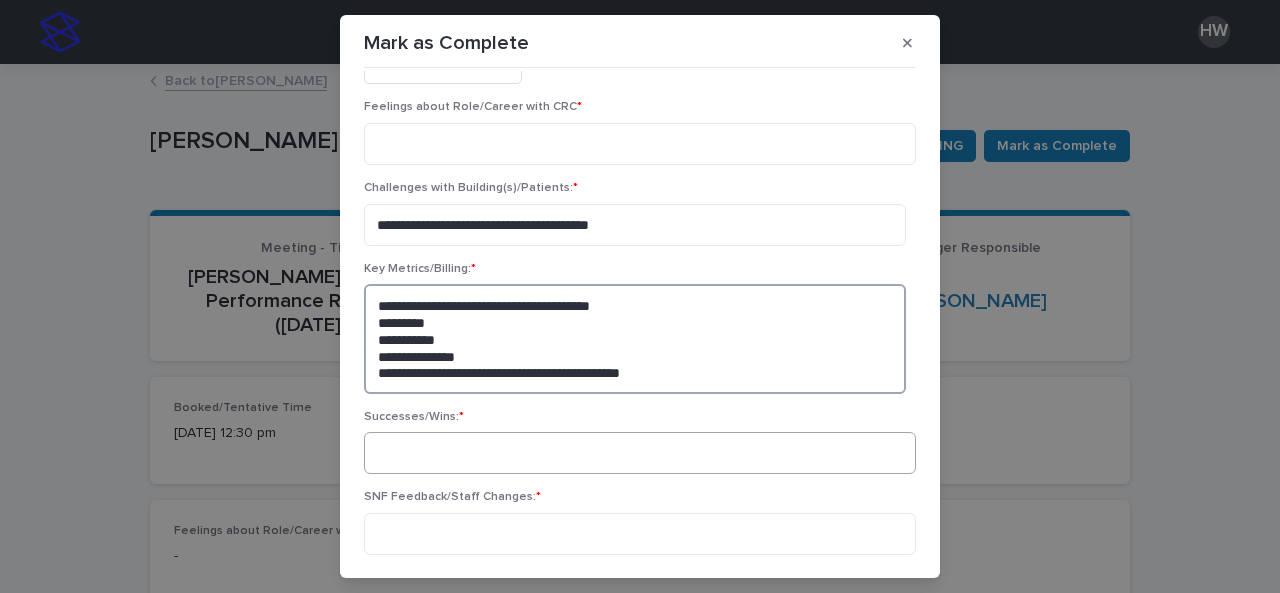type on "**********" 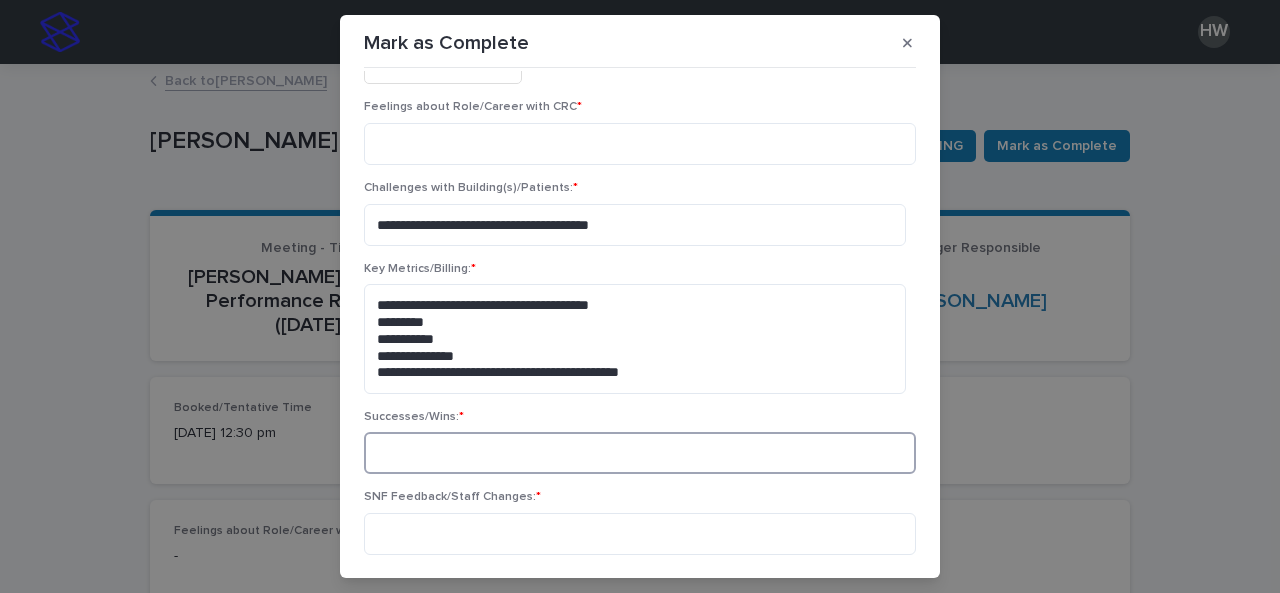 click at bounding box center [640, 453] 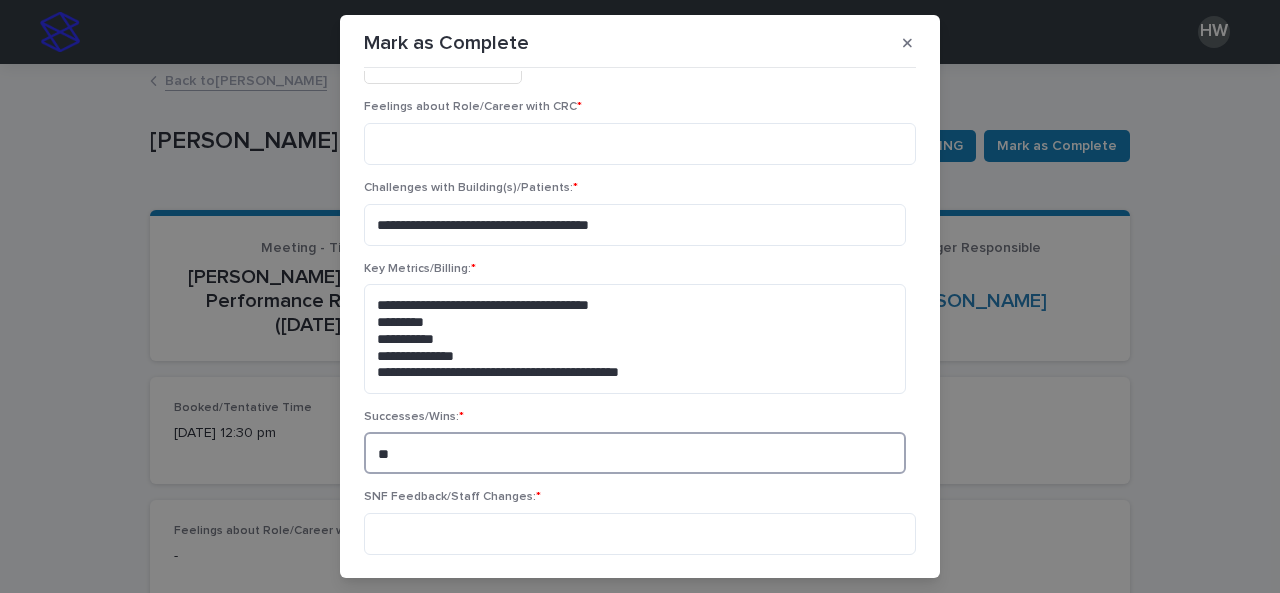 type on "*" 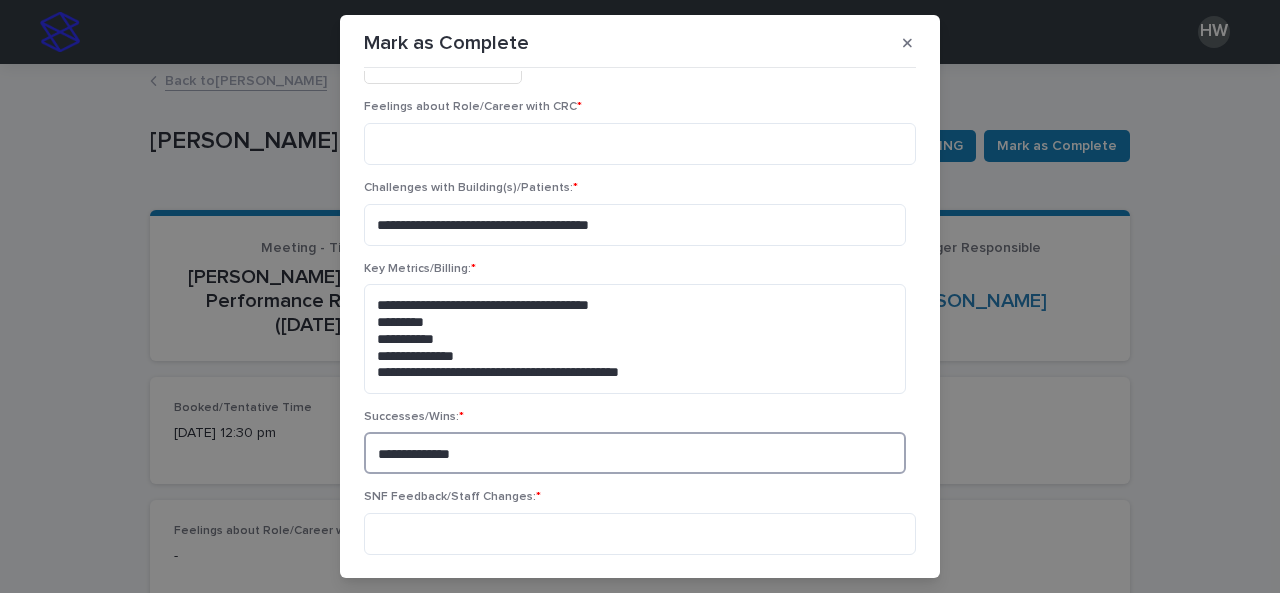 type on "**********" 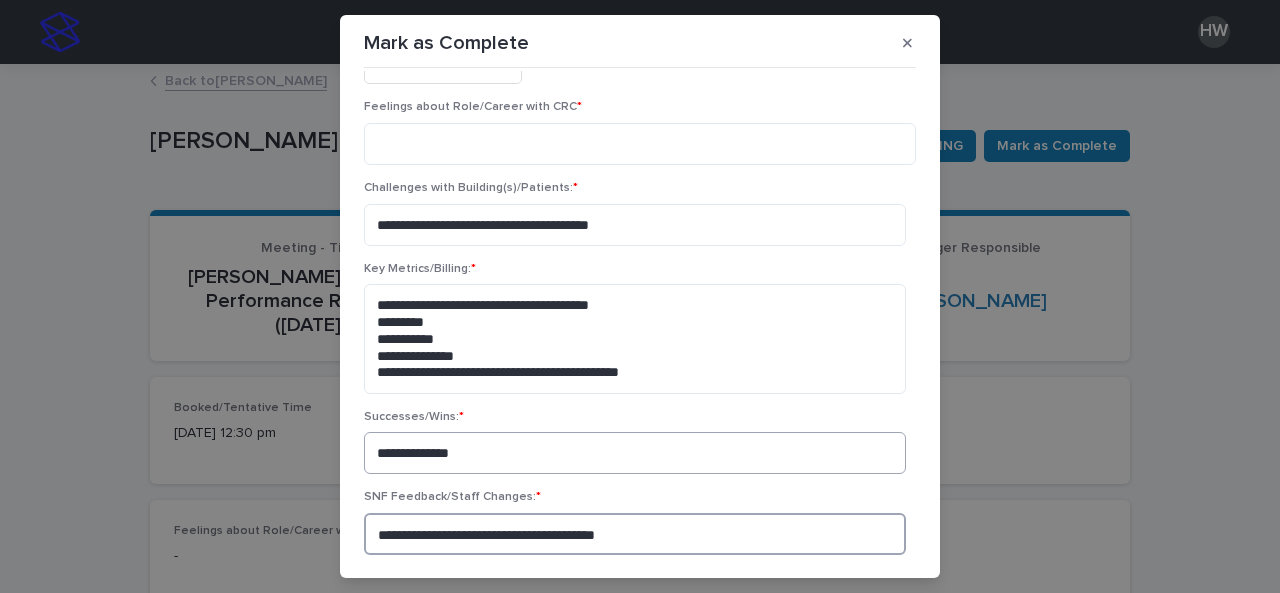 scroll, scrollTop: 0, scrollLeft: 0, axis: both 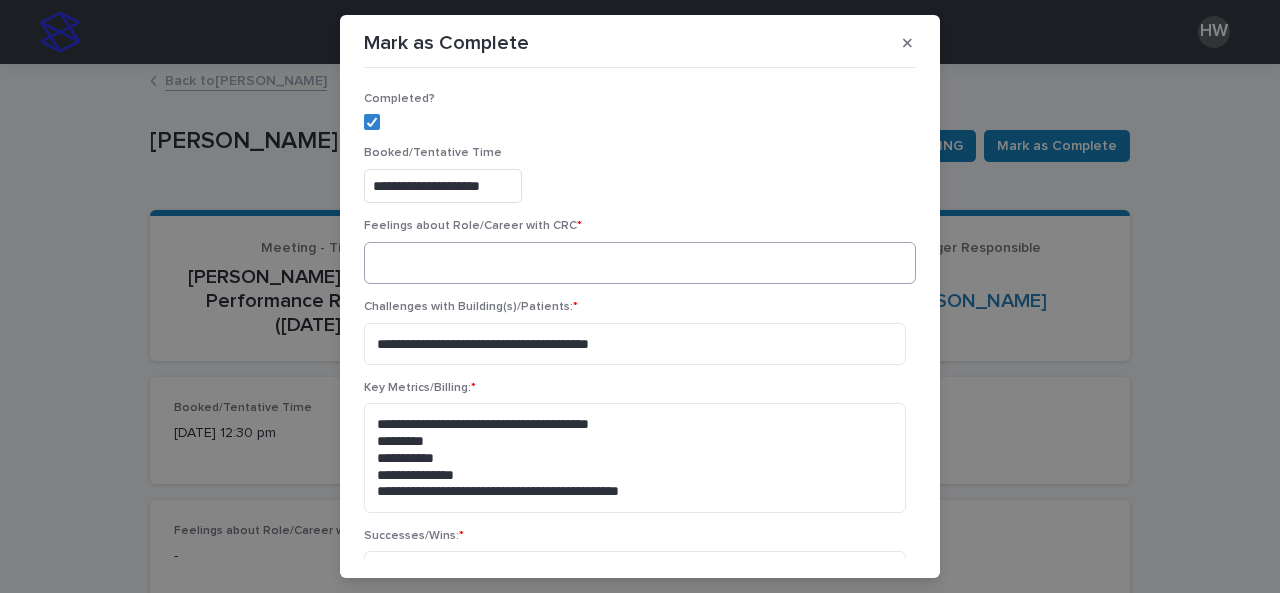 type on "**********" 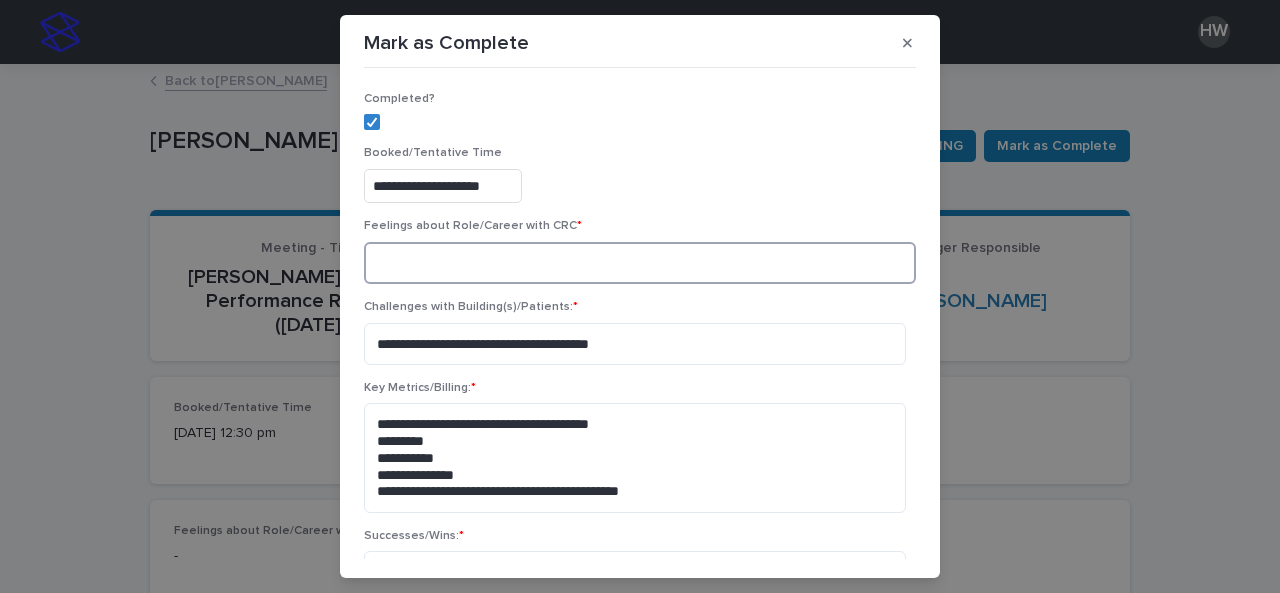 click at bounding box center (640, 263) 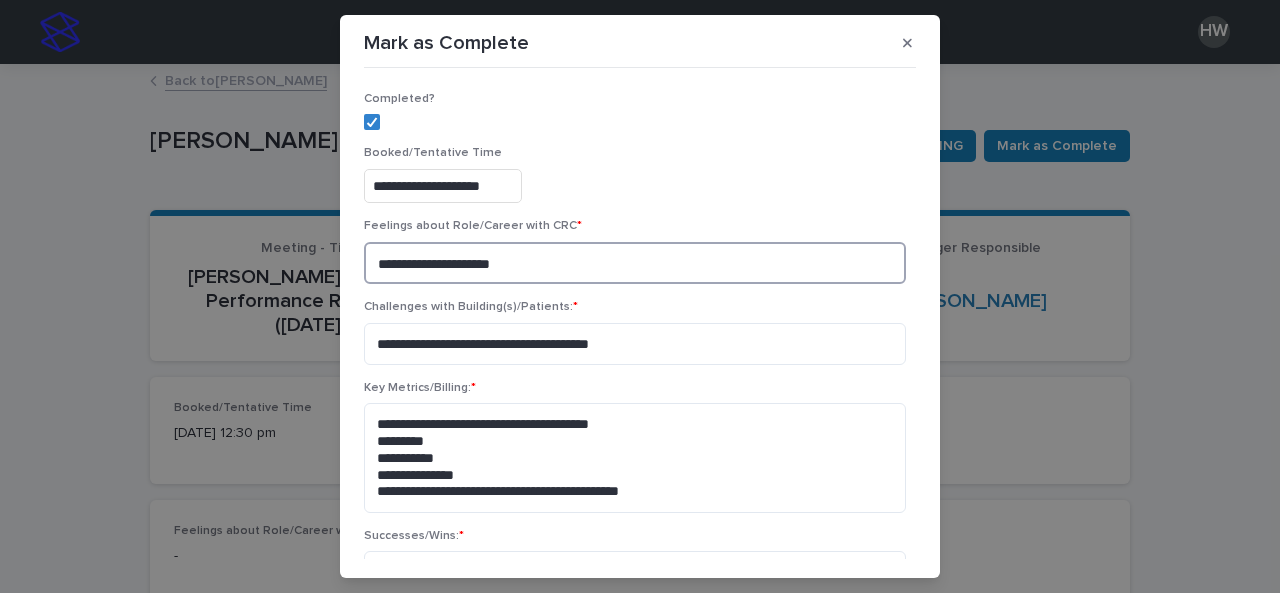 click on "**********" at bounding box center [635, 263] 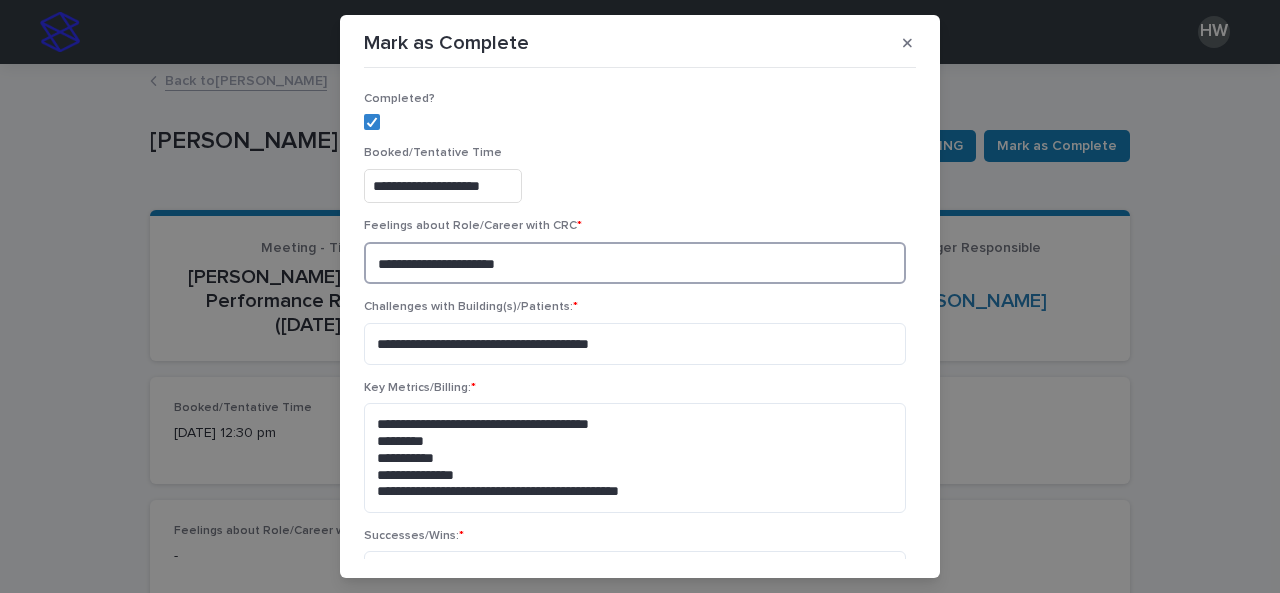 click on "**********" at bounding box center (635, 263) 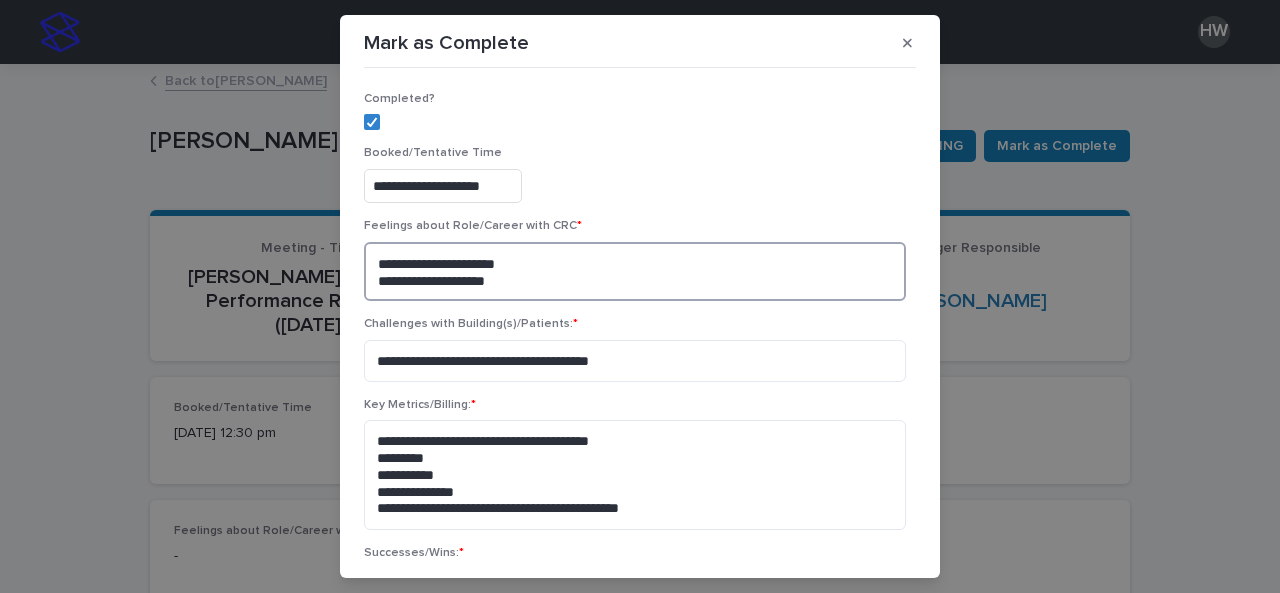 click on "**********" at bounding box center [635, 271] 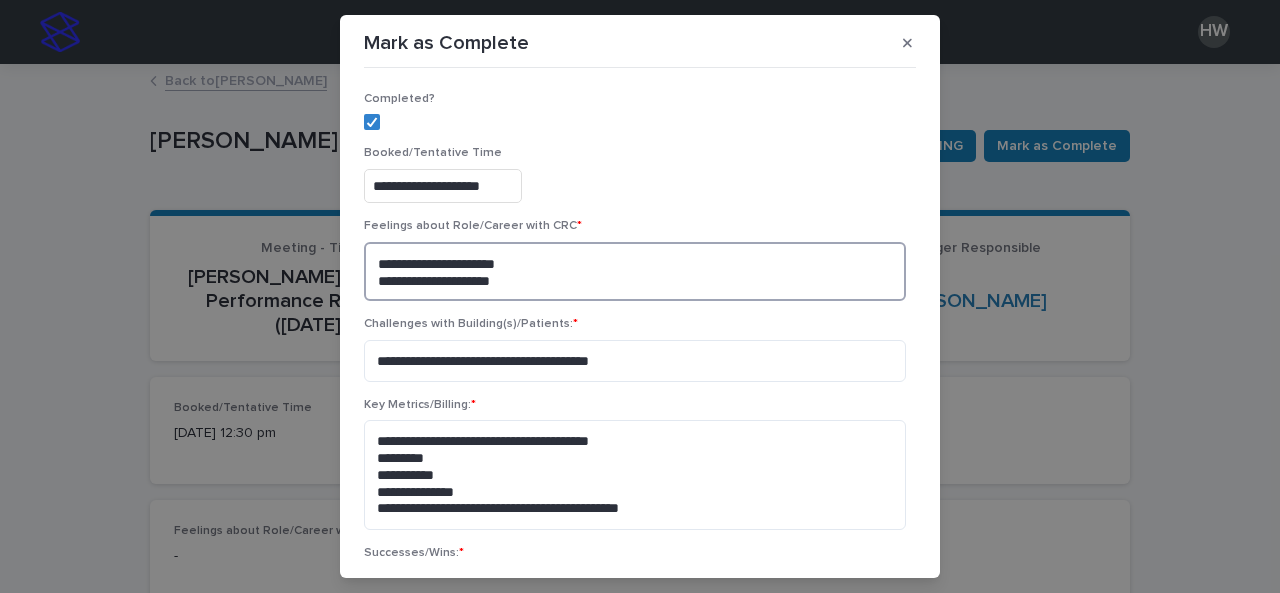 click on "**********" at bounding box center (635, 271) 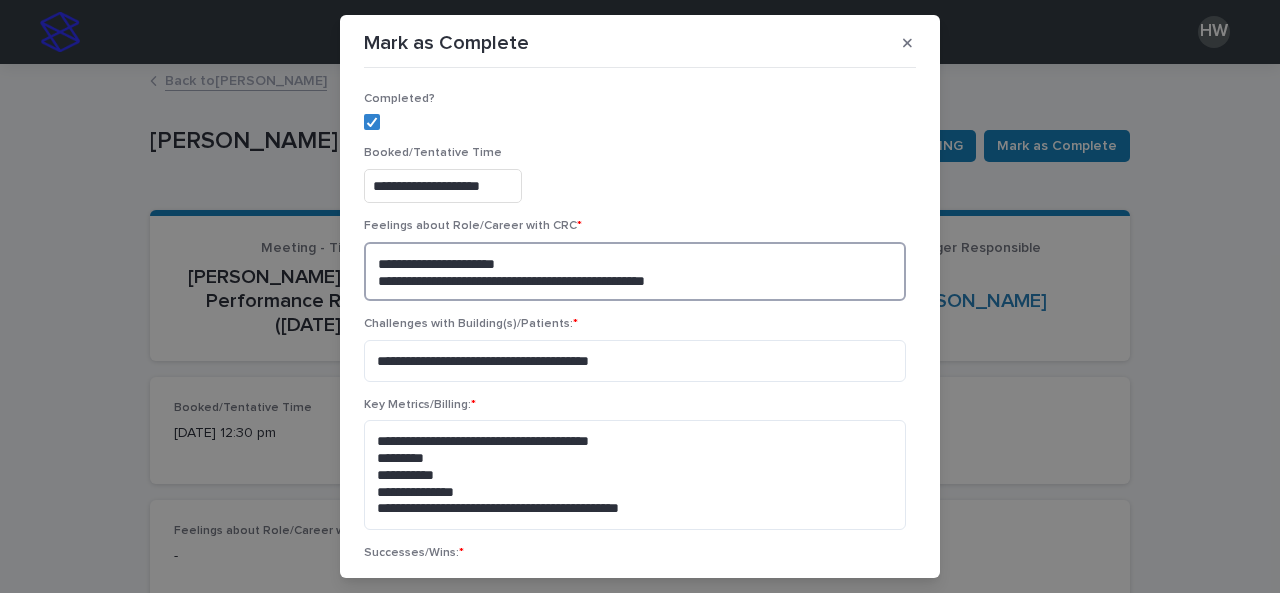 type on "**********" 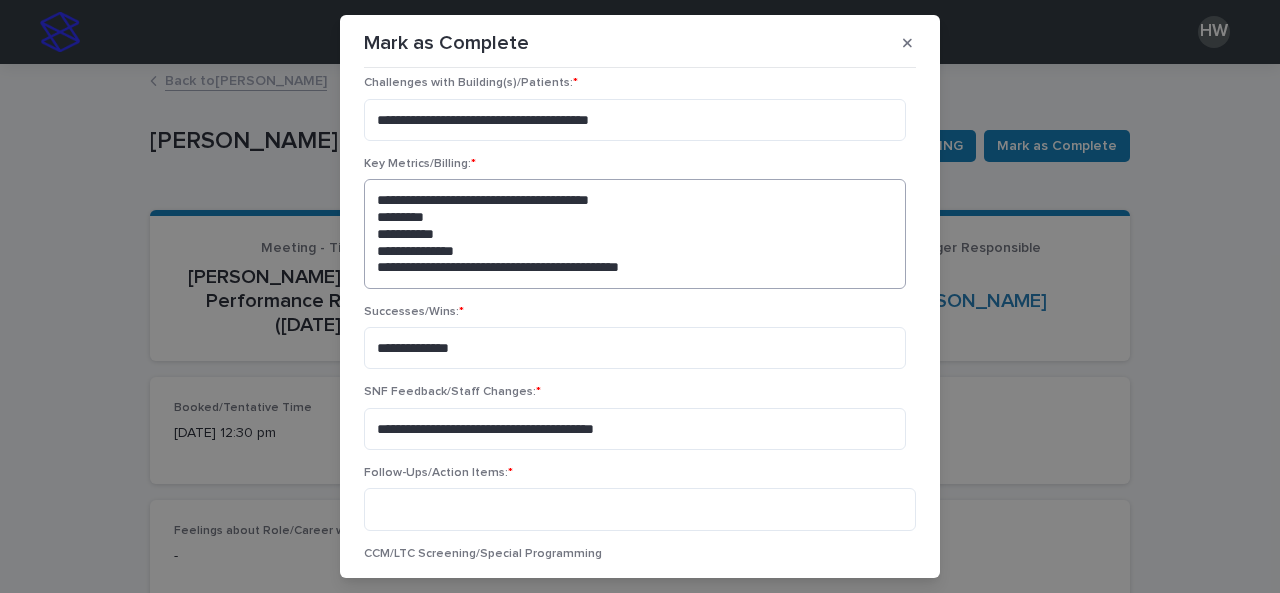 scroll, scrollTop: 242, scrollLeft: 0, axis: vertical 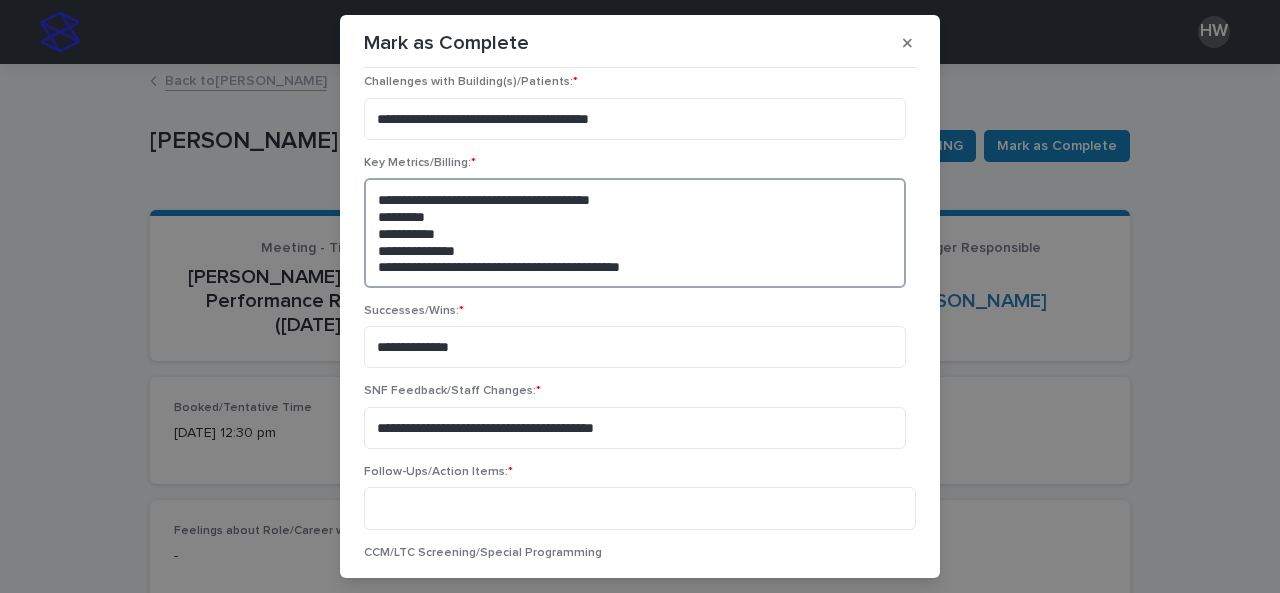 click on "**********" at bounding box center (635, 232) 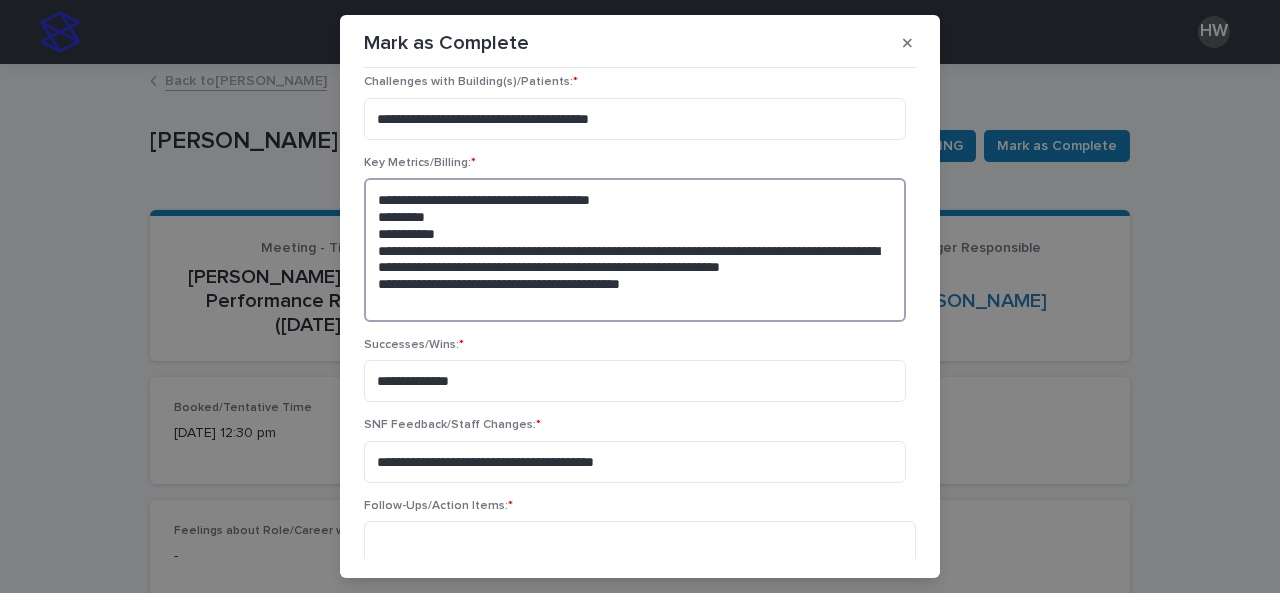 type on "**********" 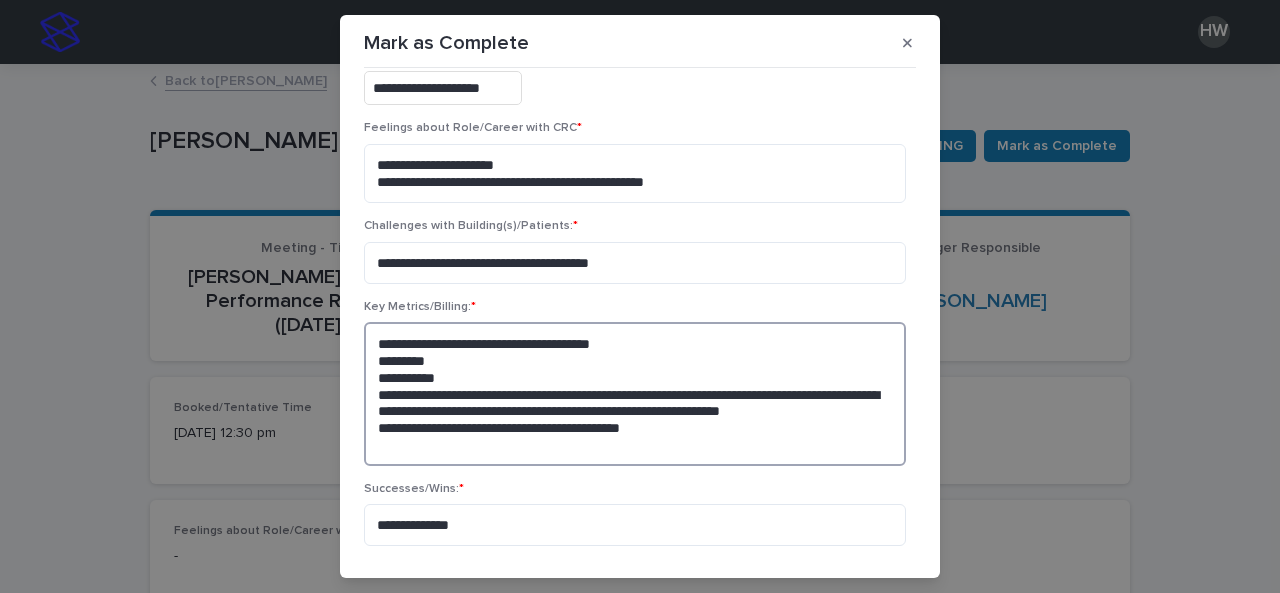 scroll, scrollTop: 68, scrollLeft: 0, axis: vertical 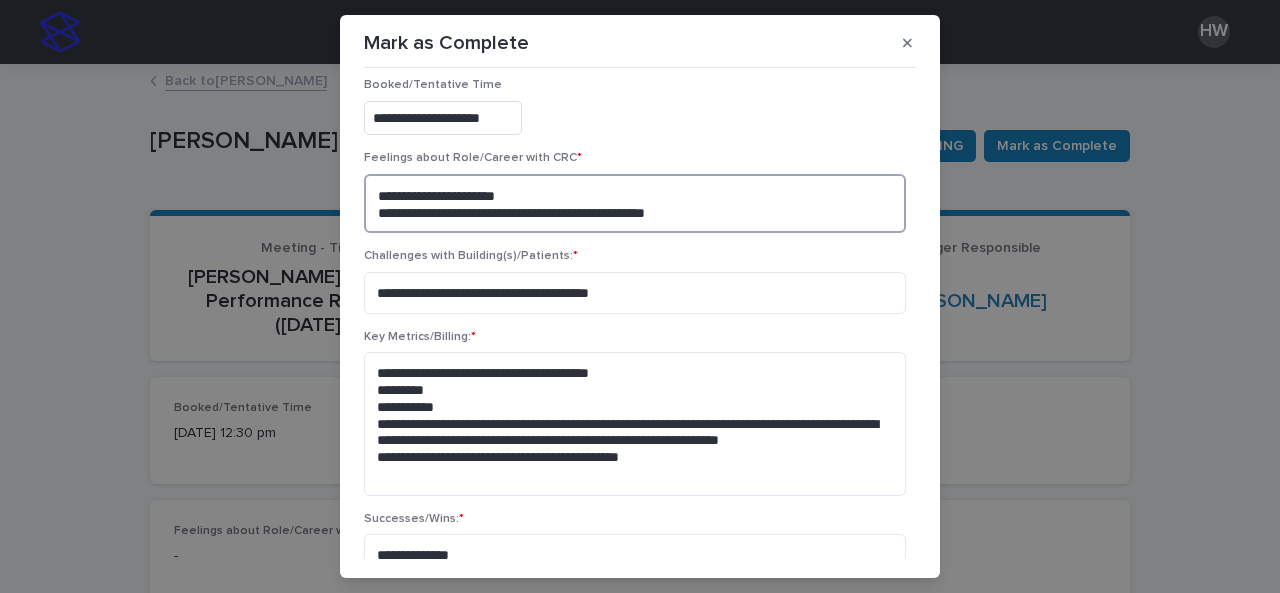 click on "**********" at bounding box center [635, 203] 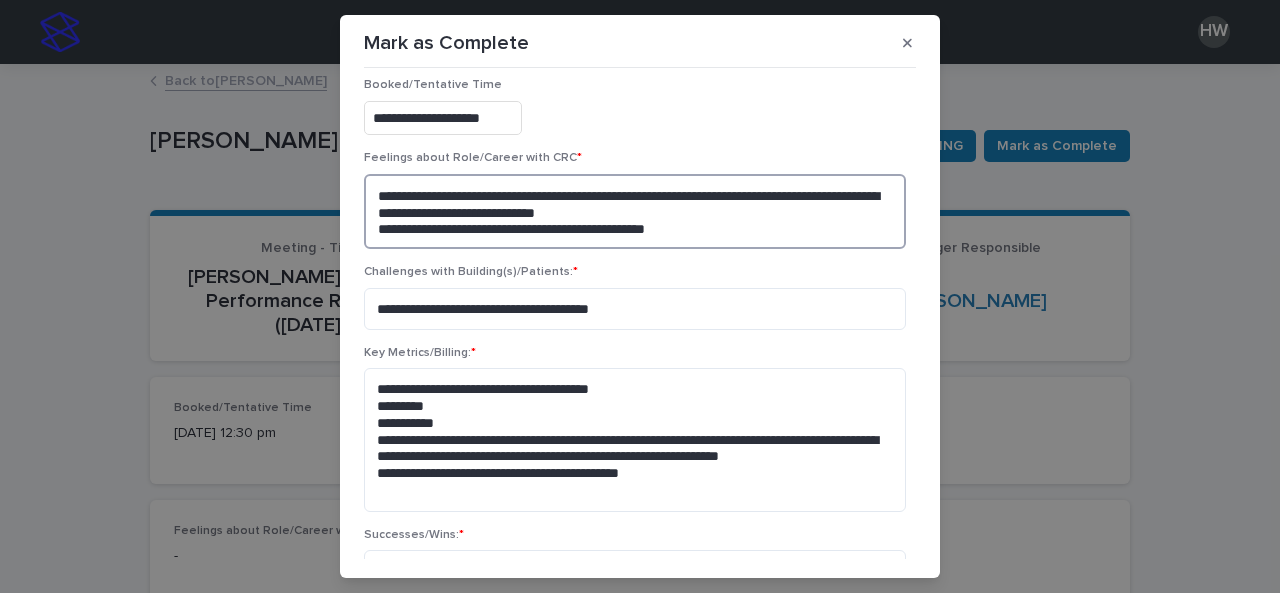 click on "**********" at bounding box center [635, 211] 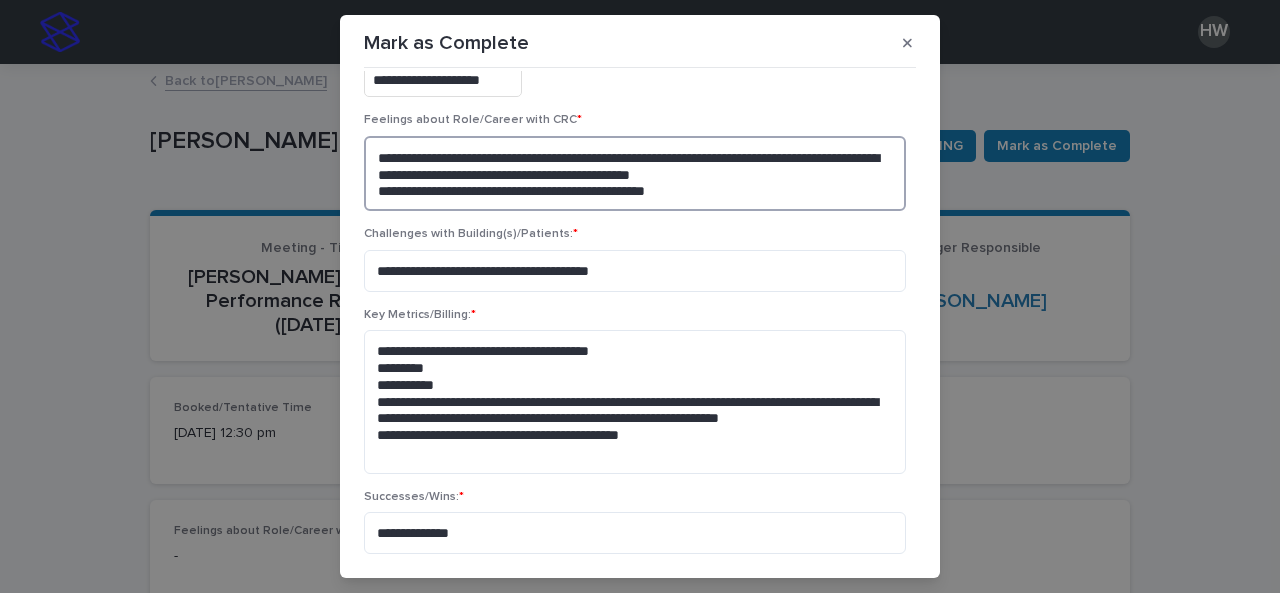 scroll, scrollTop: 107, scrollLeft: 0, axis: vertical 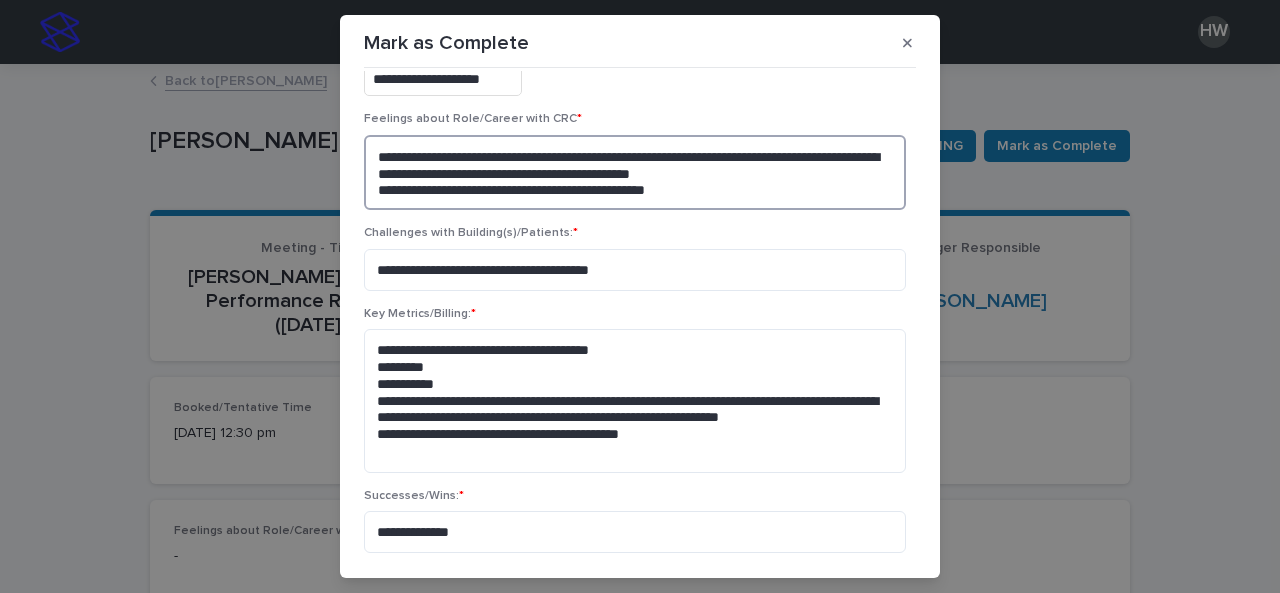 click on "**********" at bounding box center (635, 172) 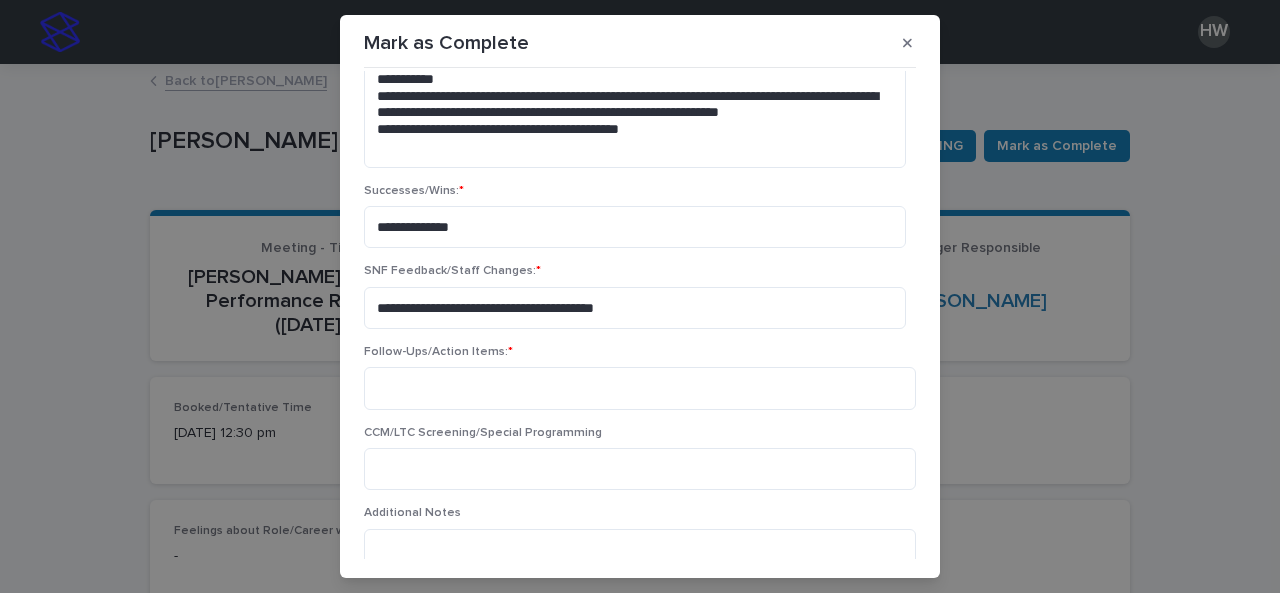 scroll, scrollTop: 466, scrollLeft: 0, axis: vertical 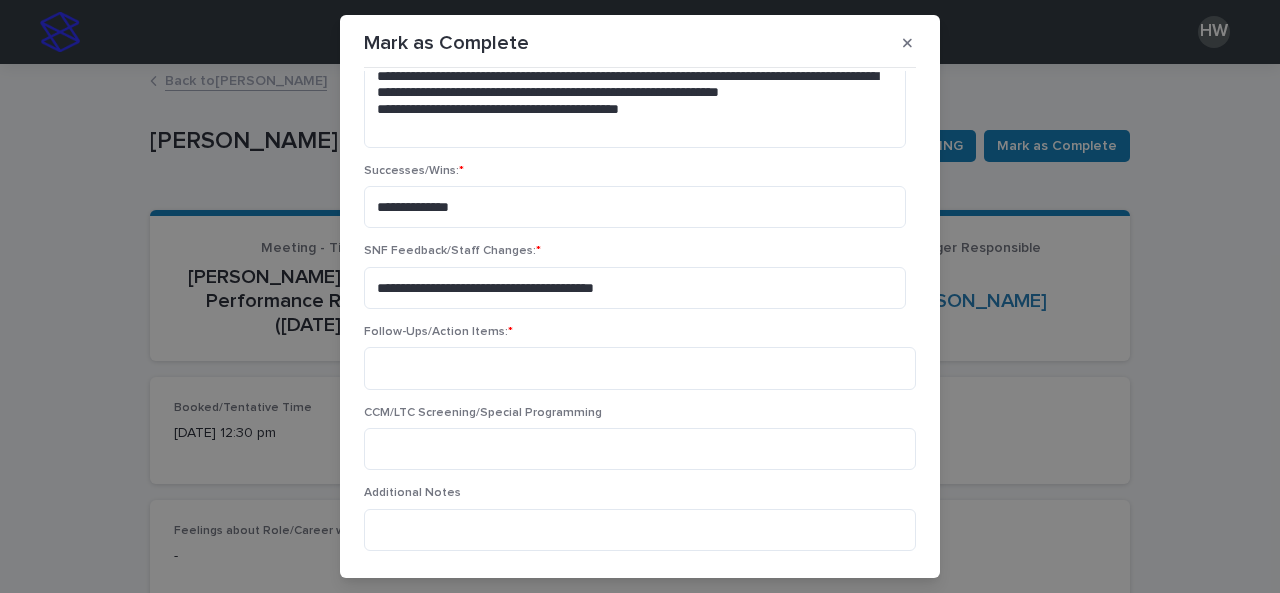 type on "**********" 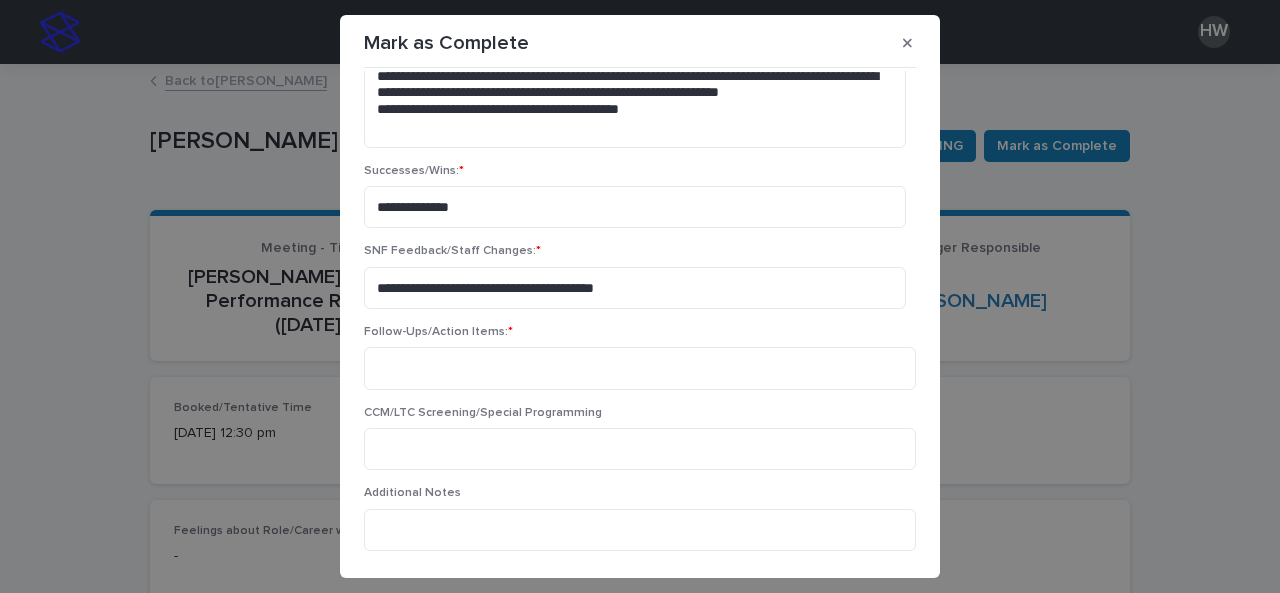 click on "Follow-Ups/Action Items: *" at bounding box center [640, 365] 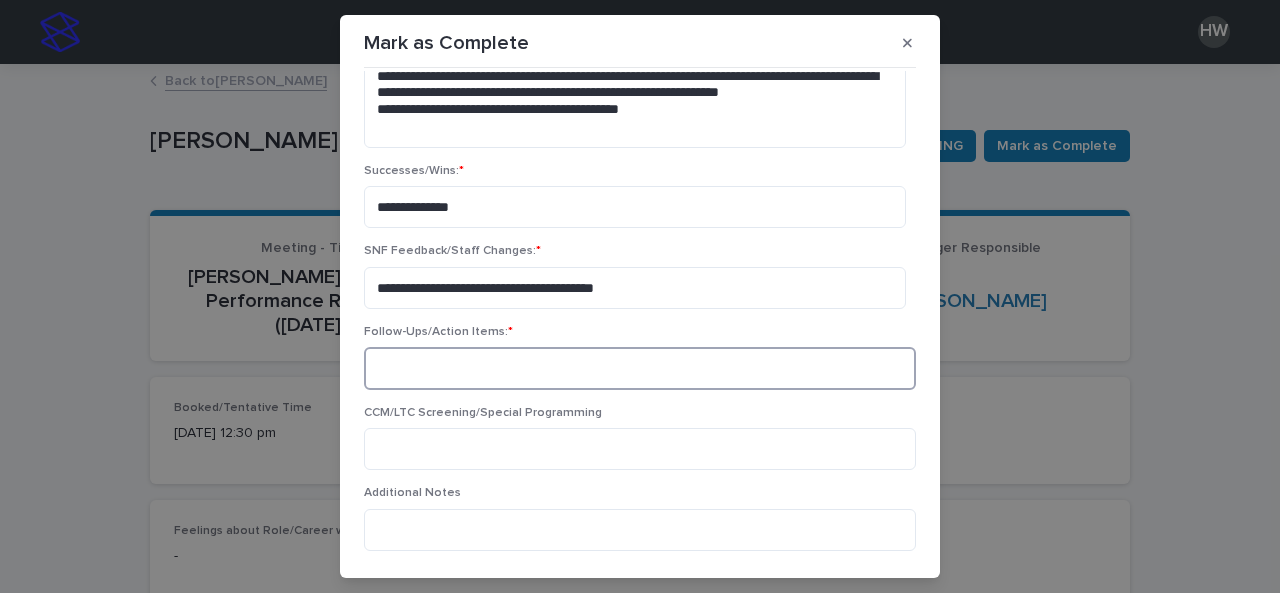 click at bounding box center (640, 368) 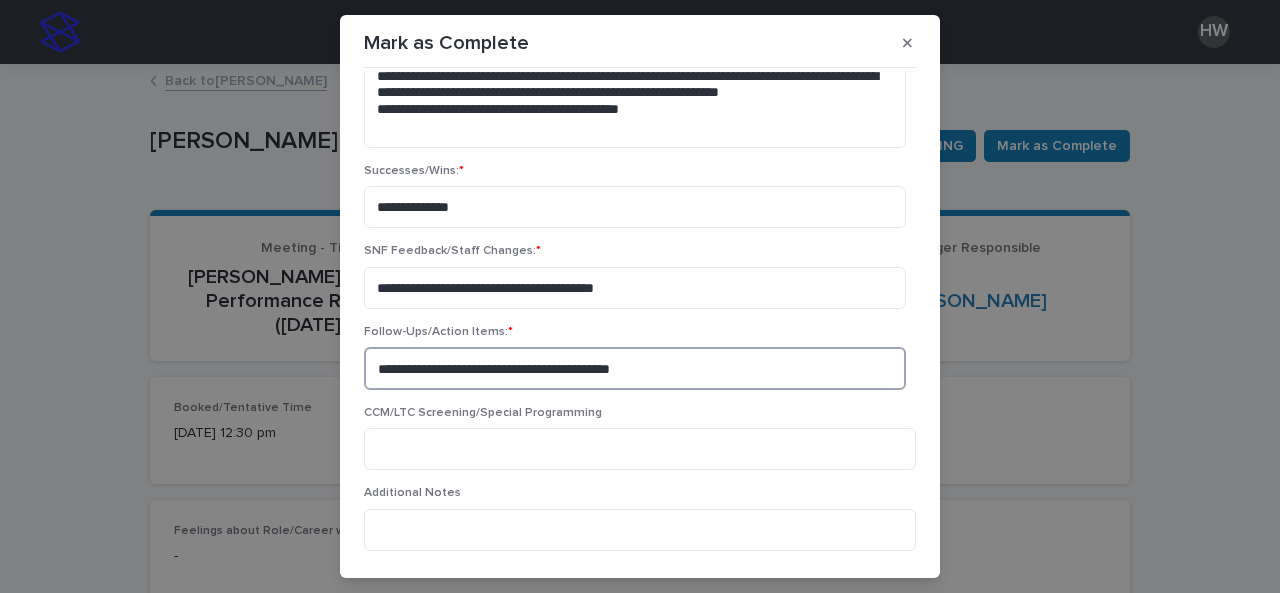 scroll, scrollTop: 538, scrollLeft: 0, axis: vertical 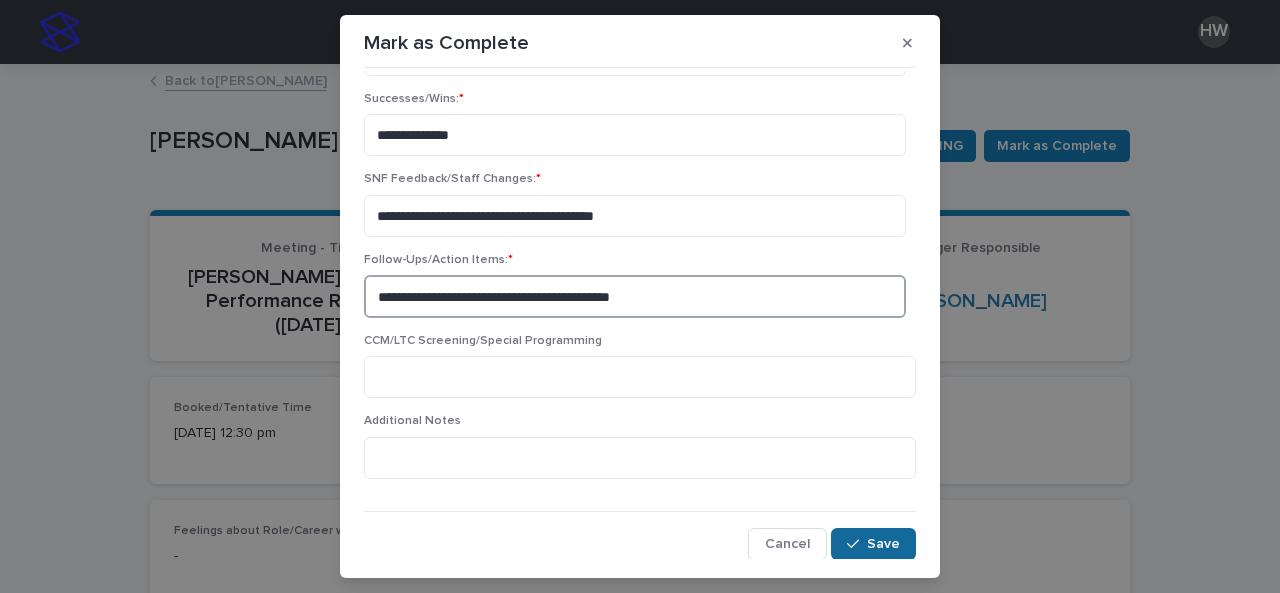 type on "**********" 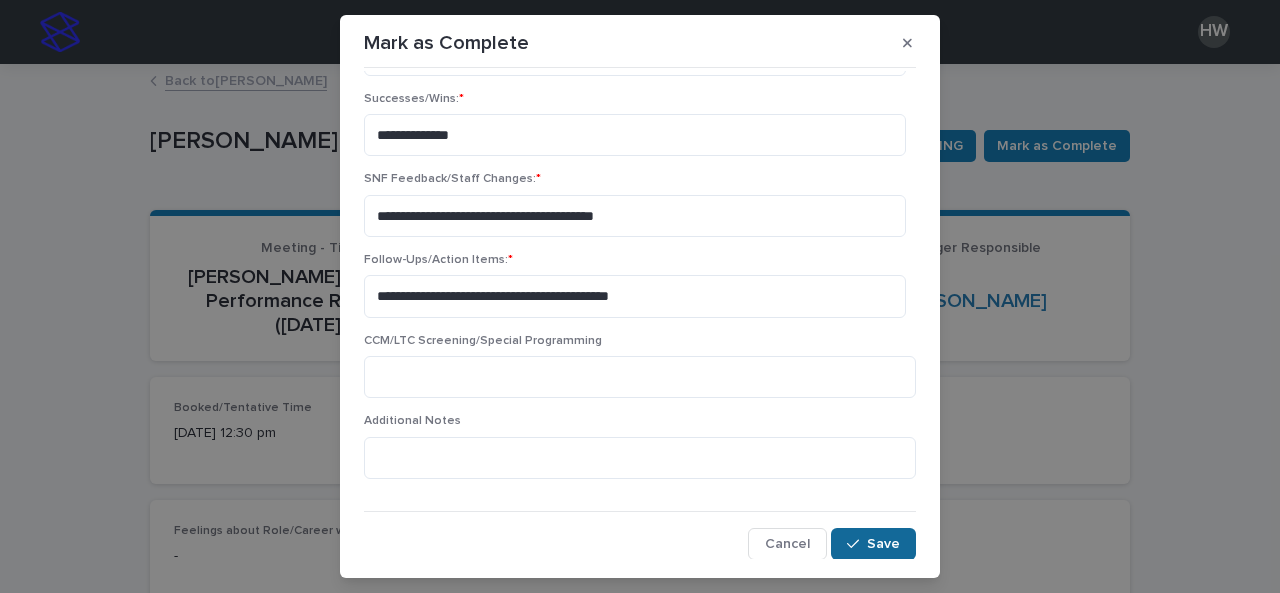 click on "Save" at bounding box center (873, 544) 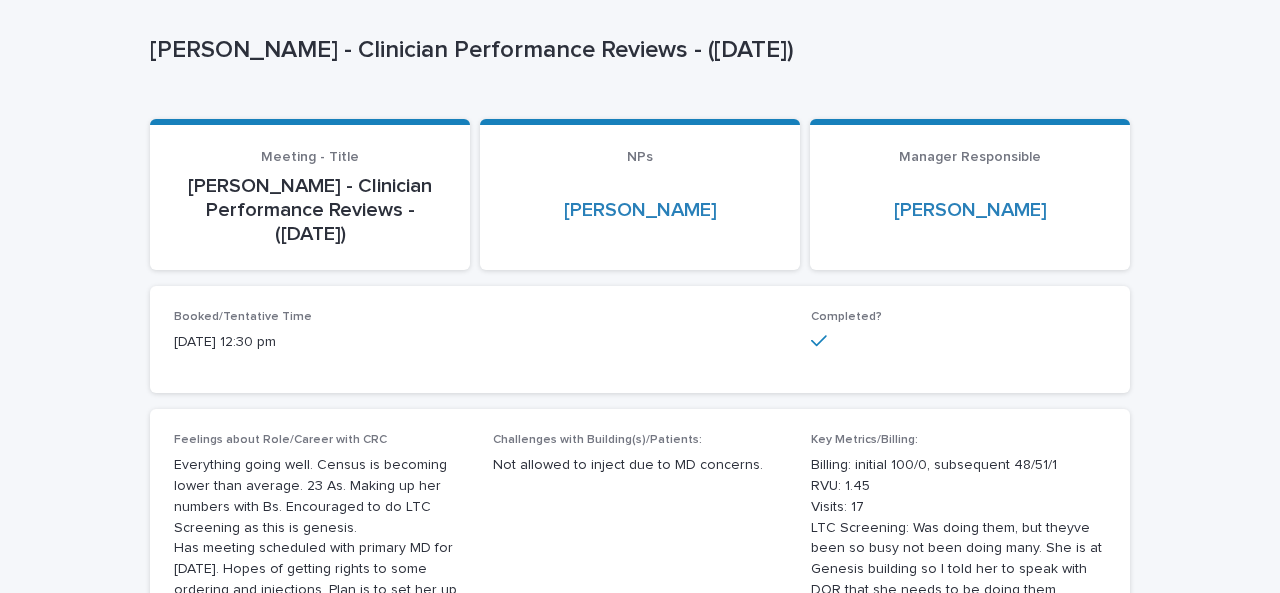scroll, scrollTop: 0, scrollLeft: 0, axis: both 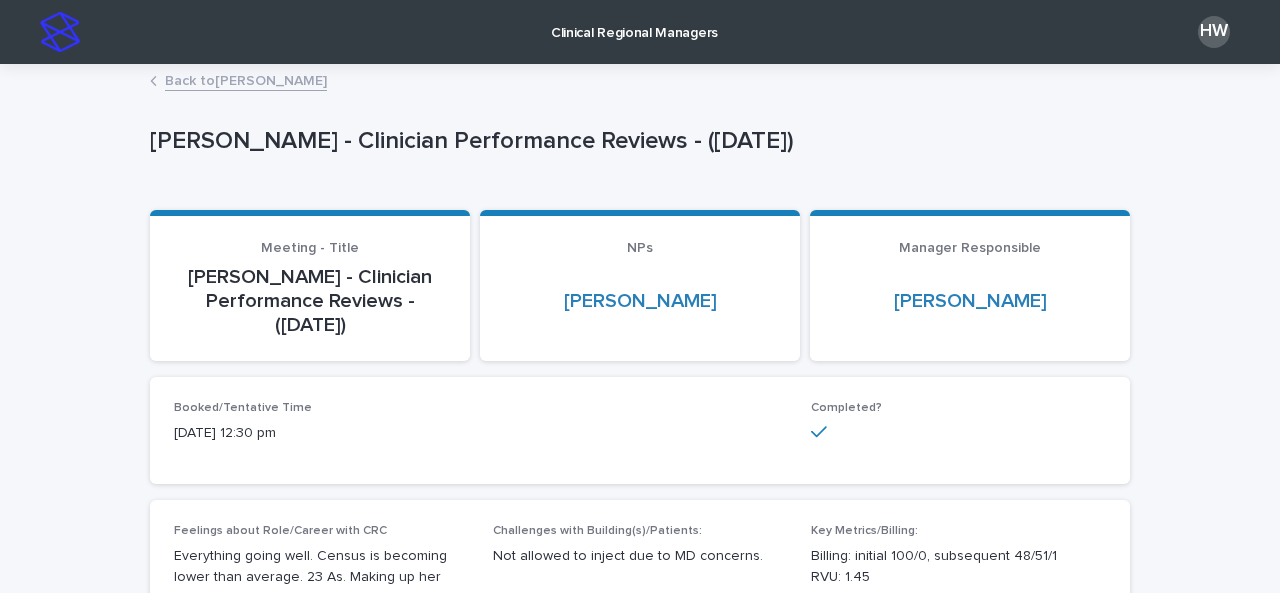 click on "Clinical Regional Managers" at bounding box center (634, 21) 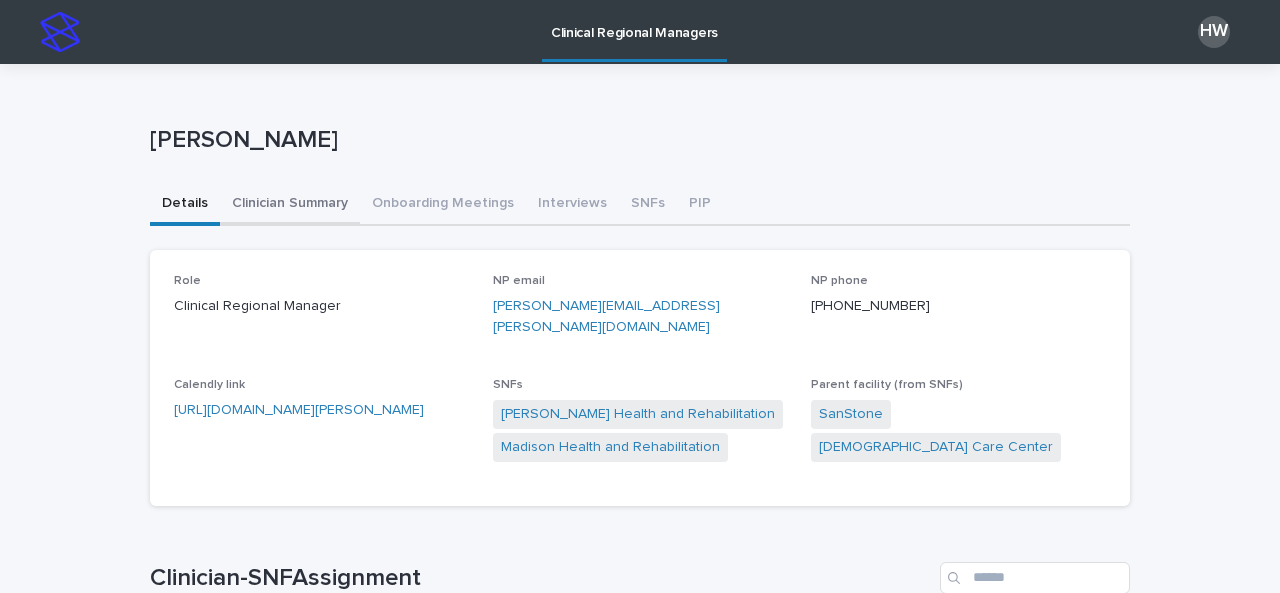 click on "Clinician Summary" at bounding box center (290, 205) 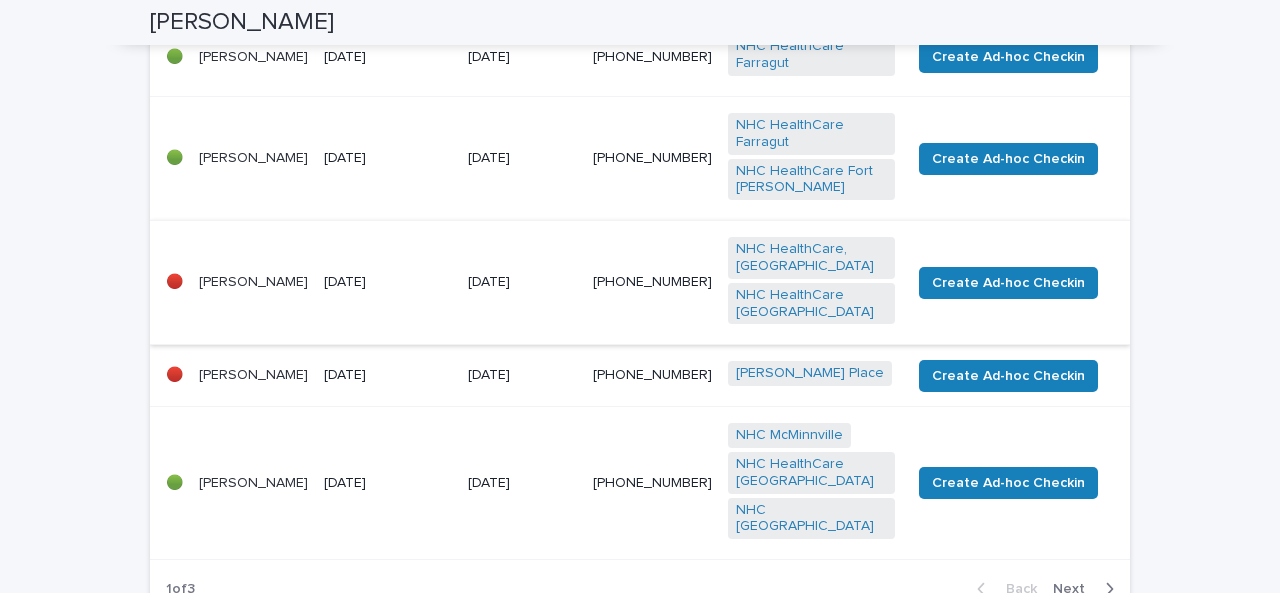 scroll, scrollTop: 1280, scrollLeft: 0, axis: vertical 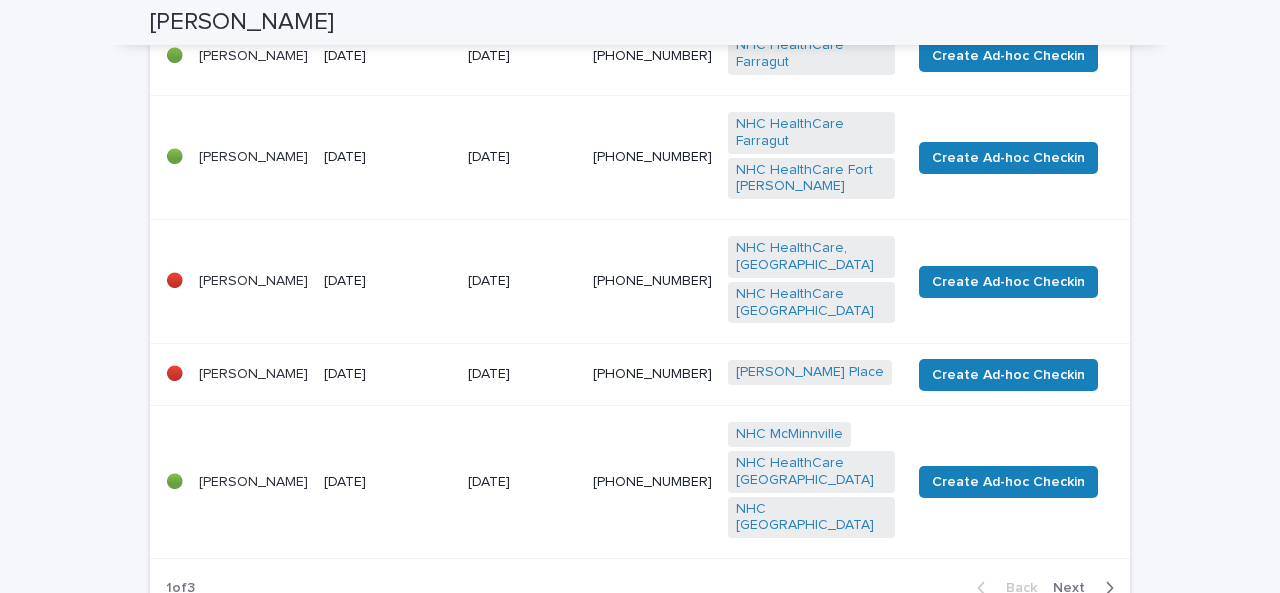 click on "[PERSON_NAME]" at bounding box center [253, 374] 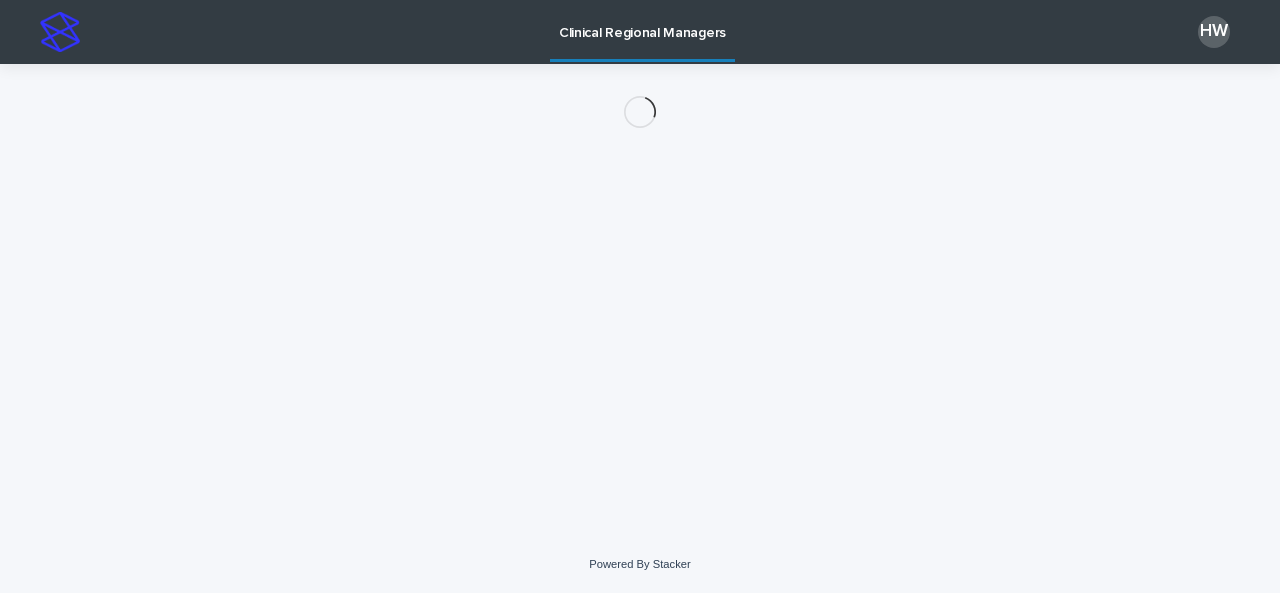 scroll, scrollTop: 0, scrollLeft: 0, axis: both 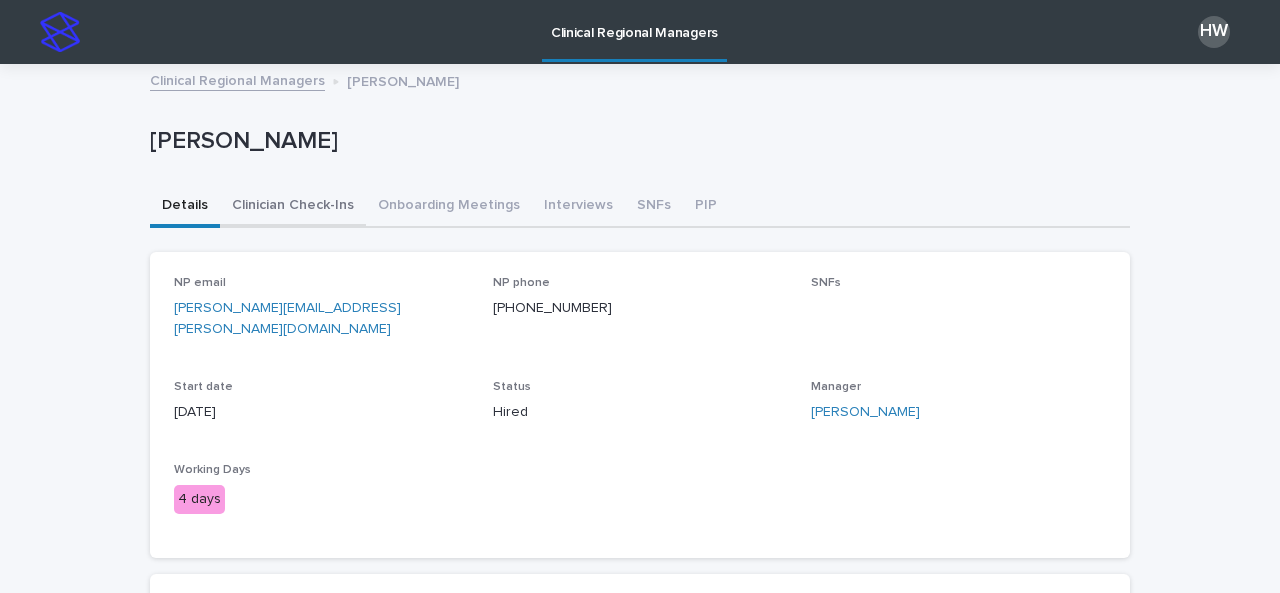 click on "Clinician Check-Ins" at bounding box center (293, 207) 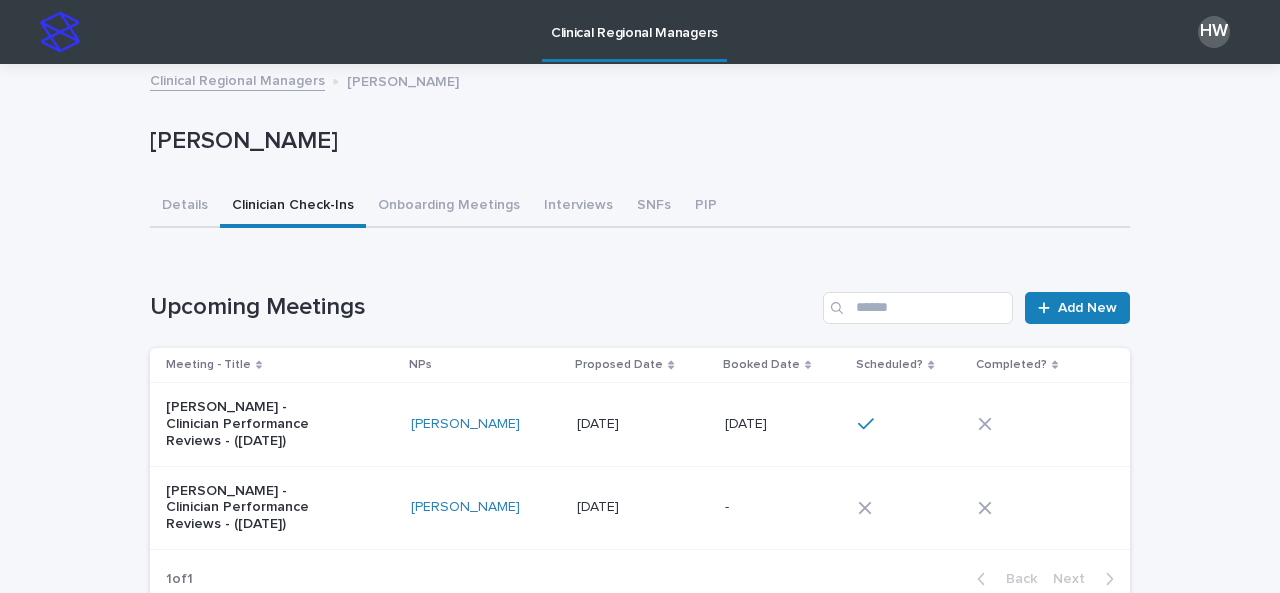 scroll, scrollTop: 154, scrollLeft: 0, axis: vertical 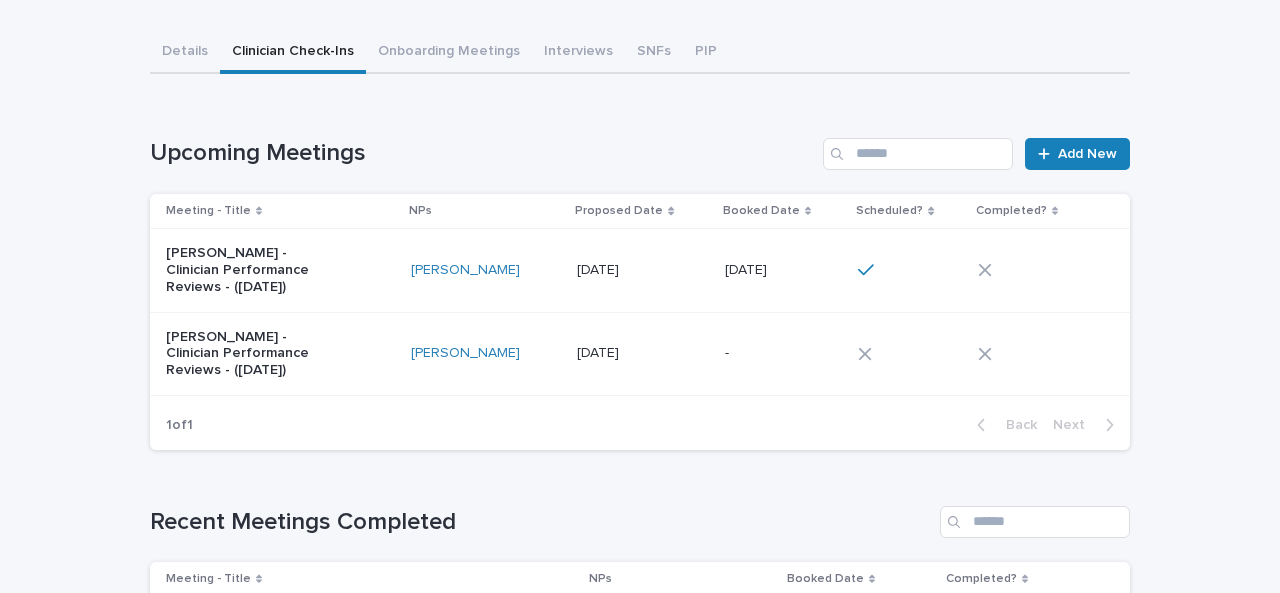 click on "Shawna Leong - Clinician Performance Reviews - (Jul 2025)" at bounding box center [280, 270] 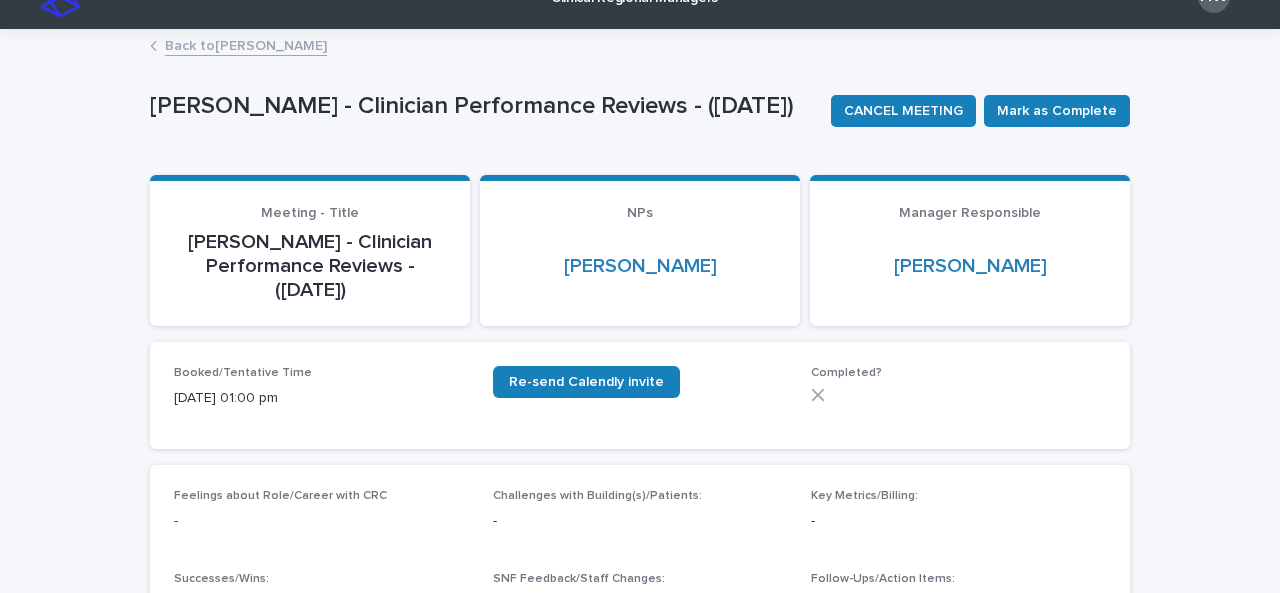 scroll, scrollTop: 36, scrollLeft: 0, axis: vertical 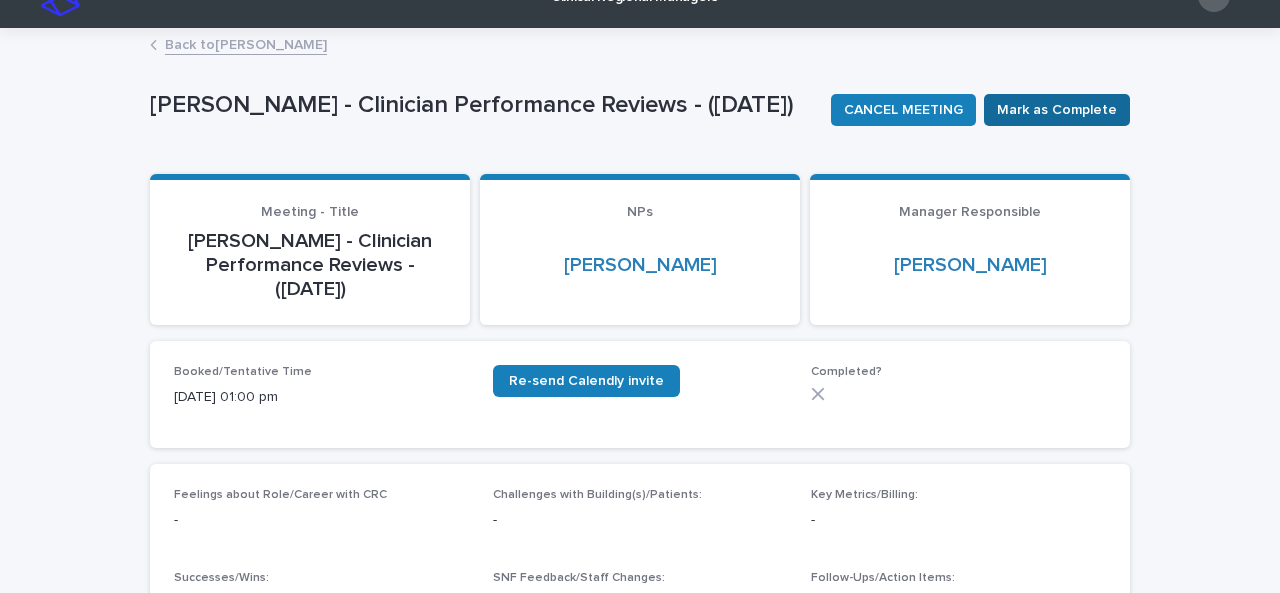click on "Mark as Complete" at bounding box center [1057, 110] 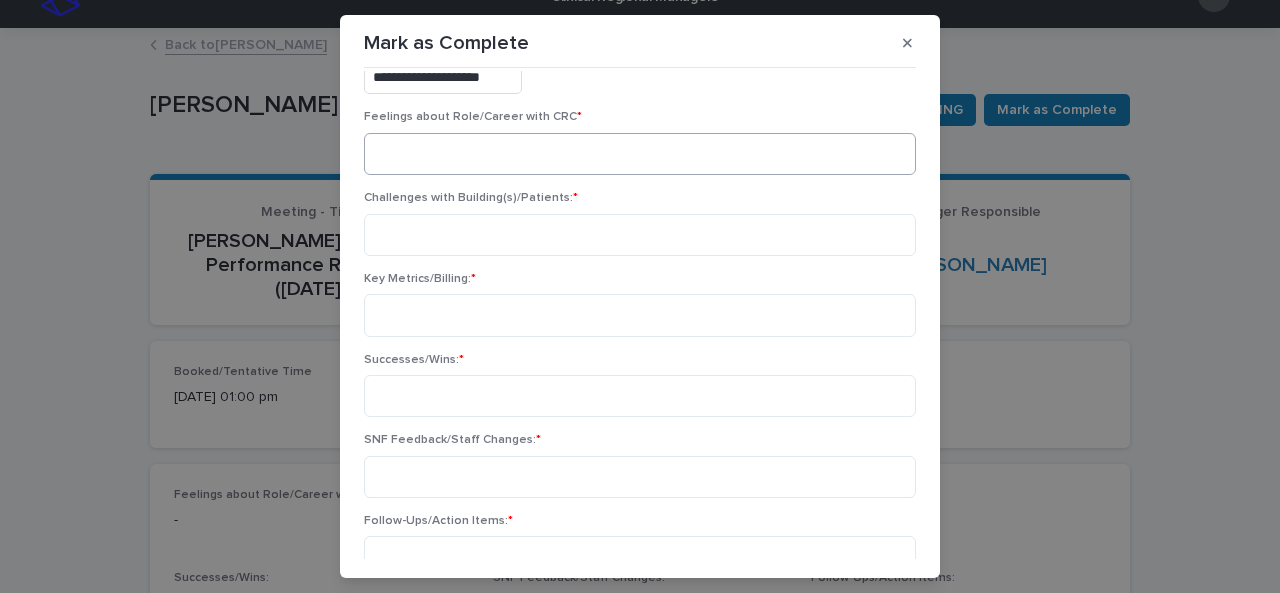 scroll, scrollTop: 111, scrollLeft: 0, axis: vertical 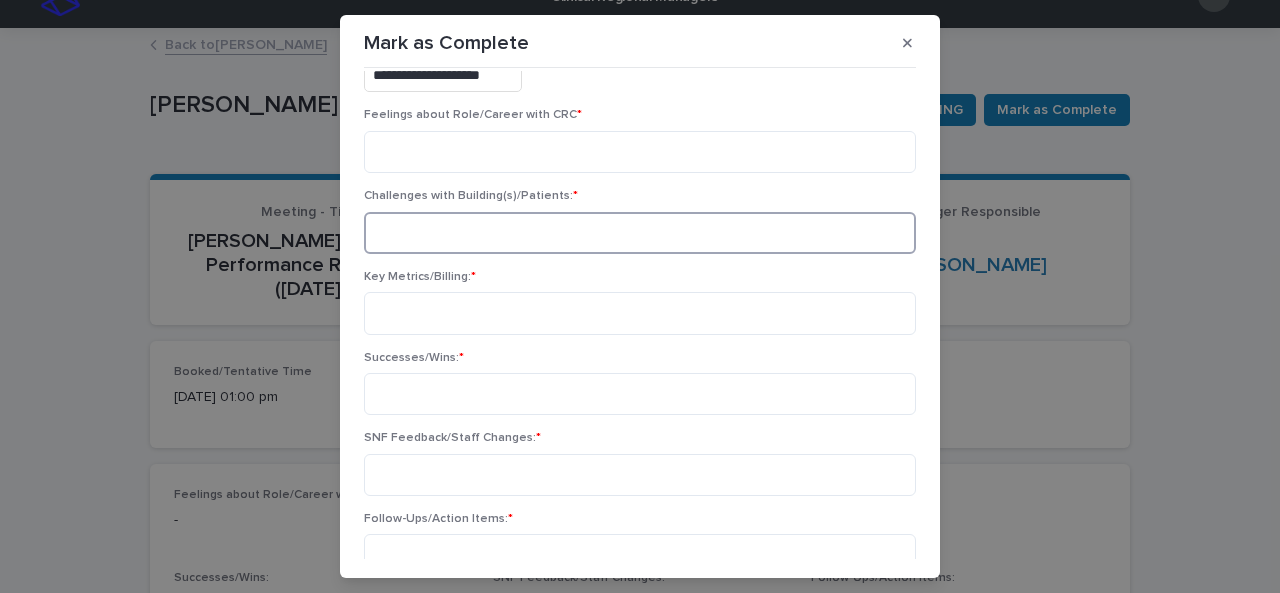 click at bounding box center [640, 233] 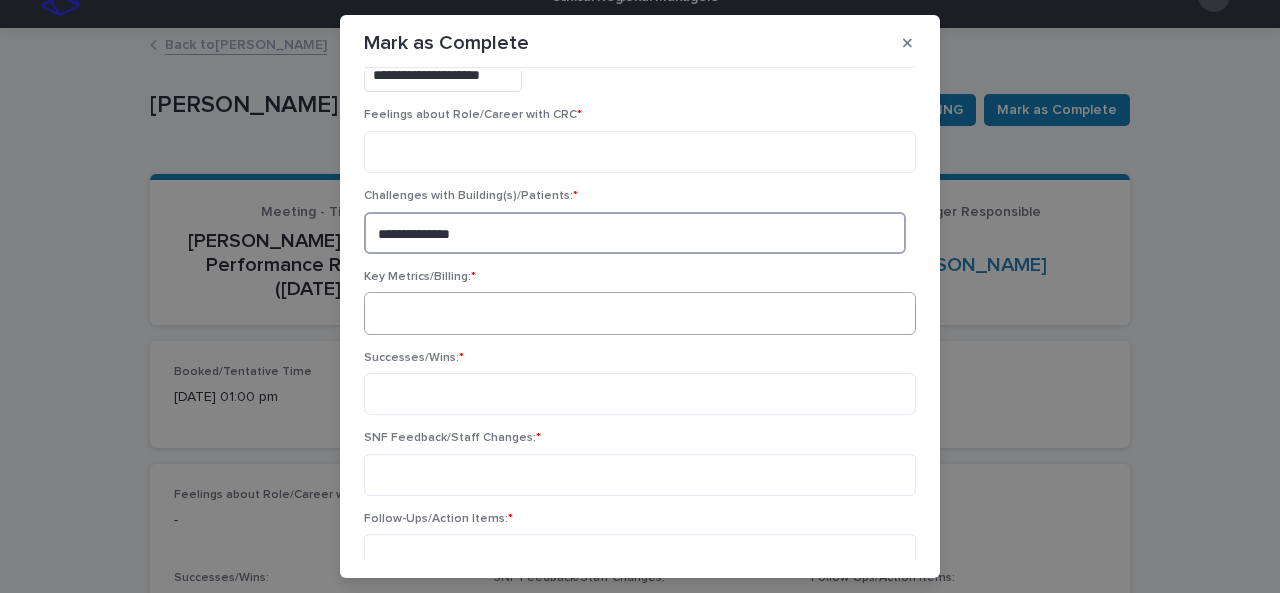 type on "**********" 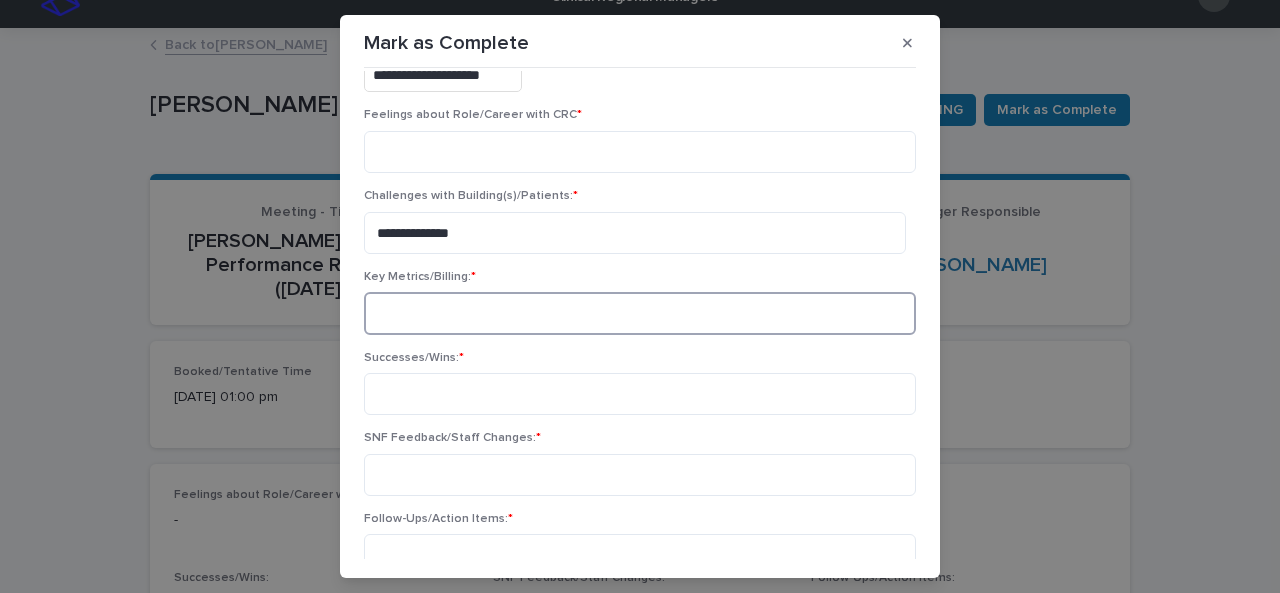 click at bounding box center (640, 313) 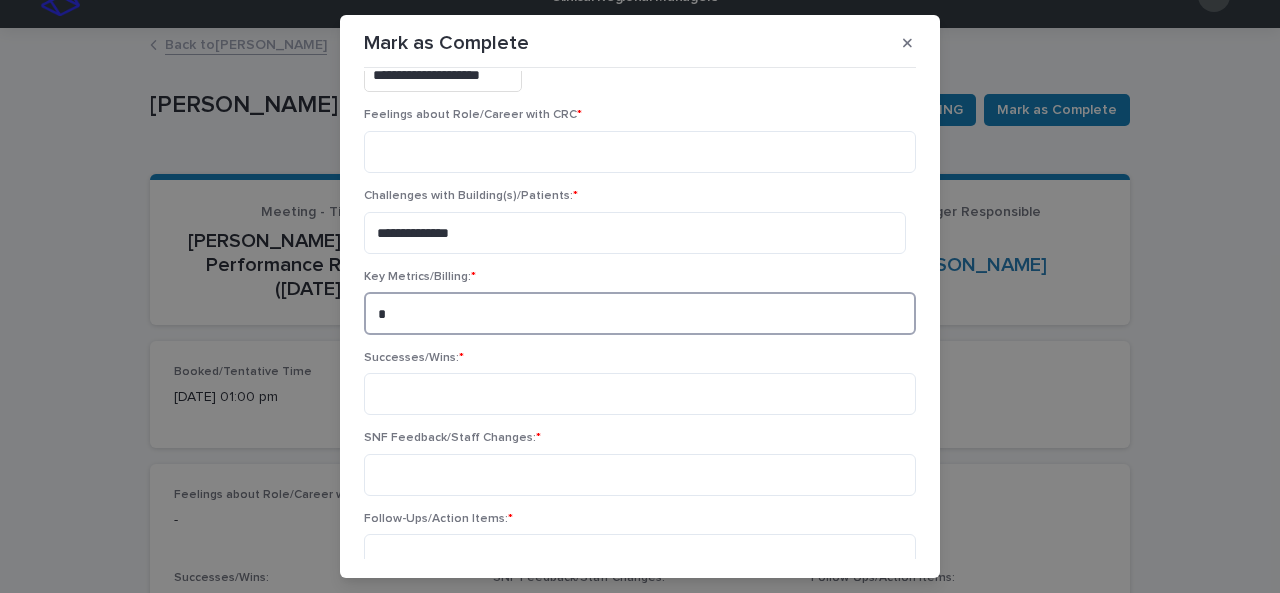type on "*" 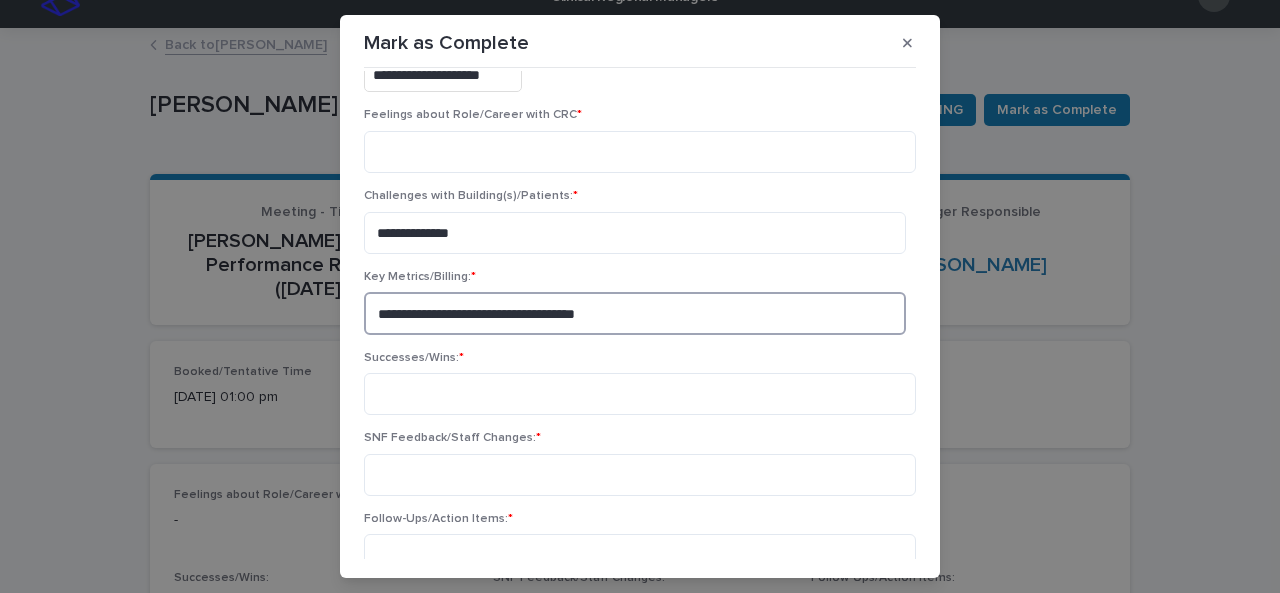 click on "**********" at bounding box center (635, 313) 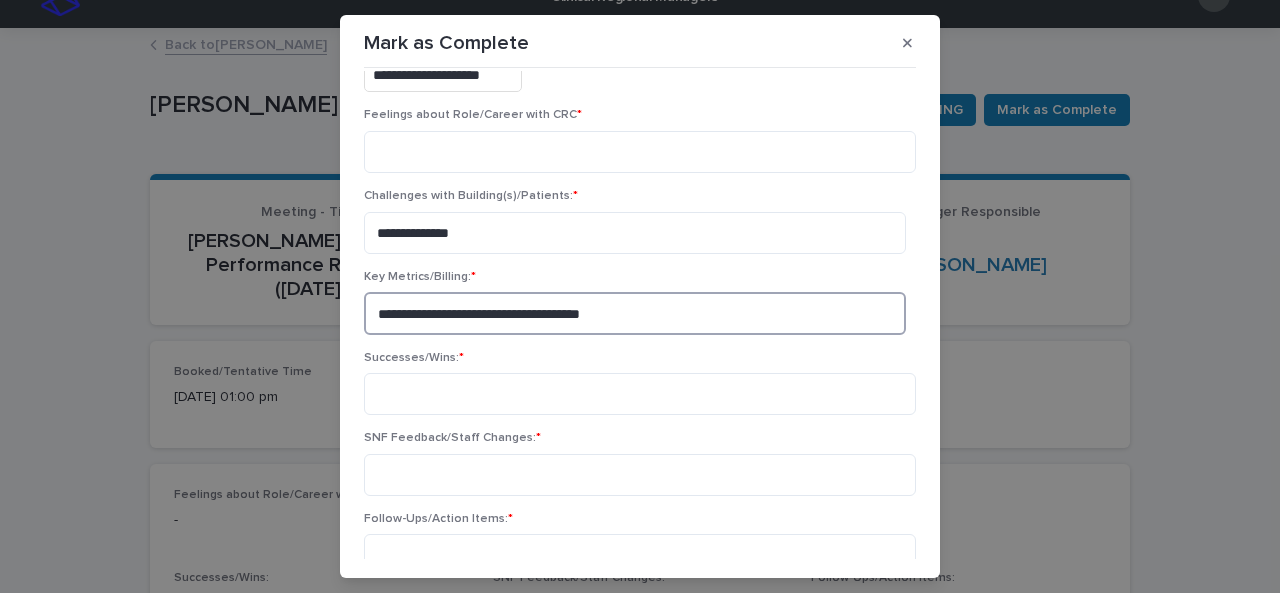 click on "**********" at bounding box center [635, 313] 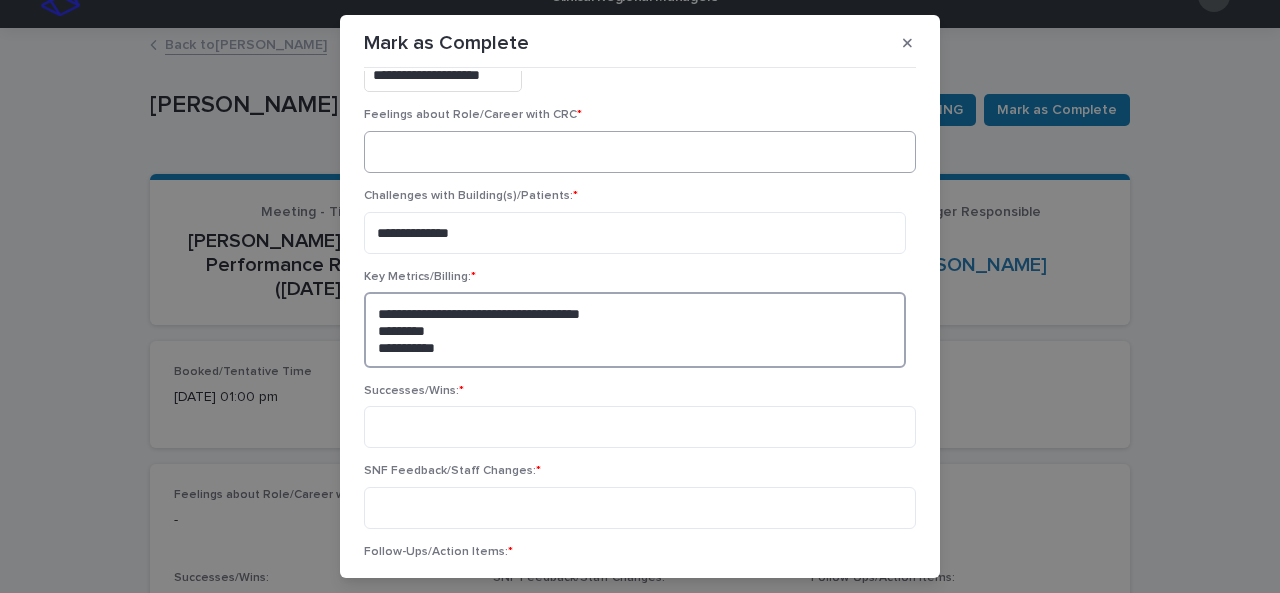 type on "**********" 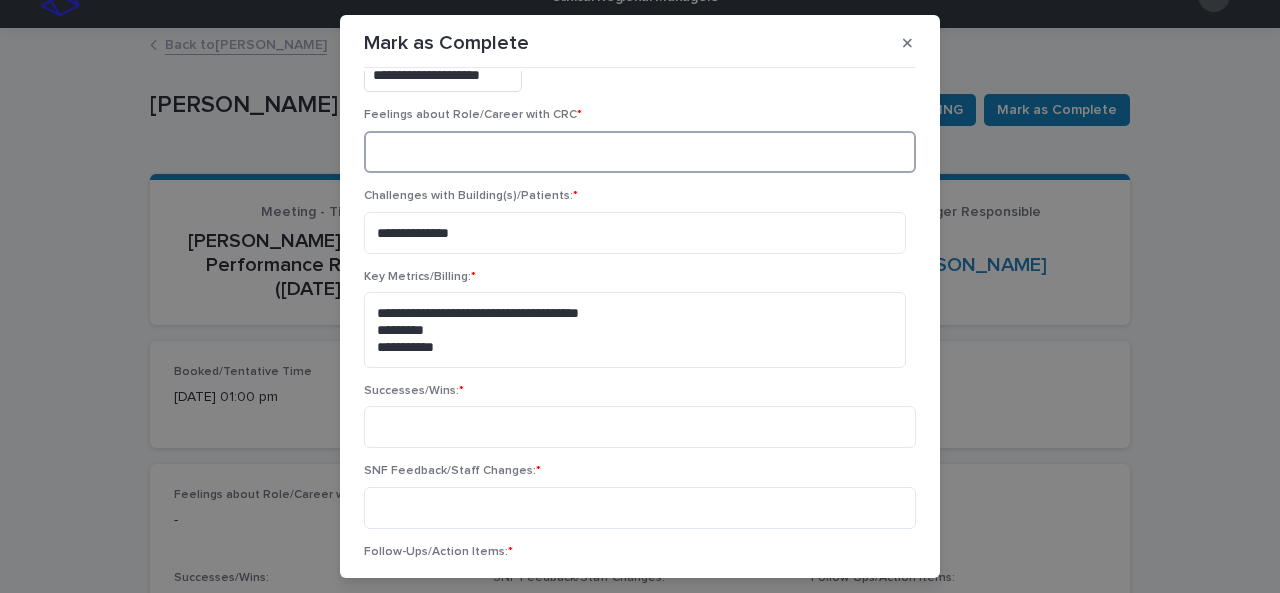 click at bounding box center (640, 152) 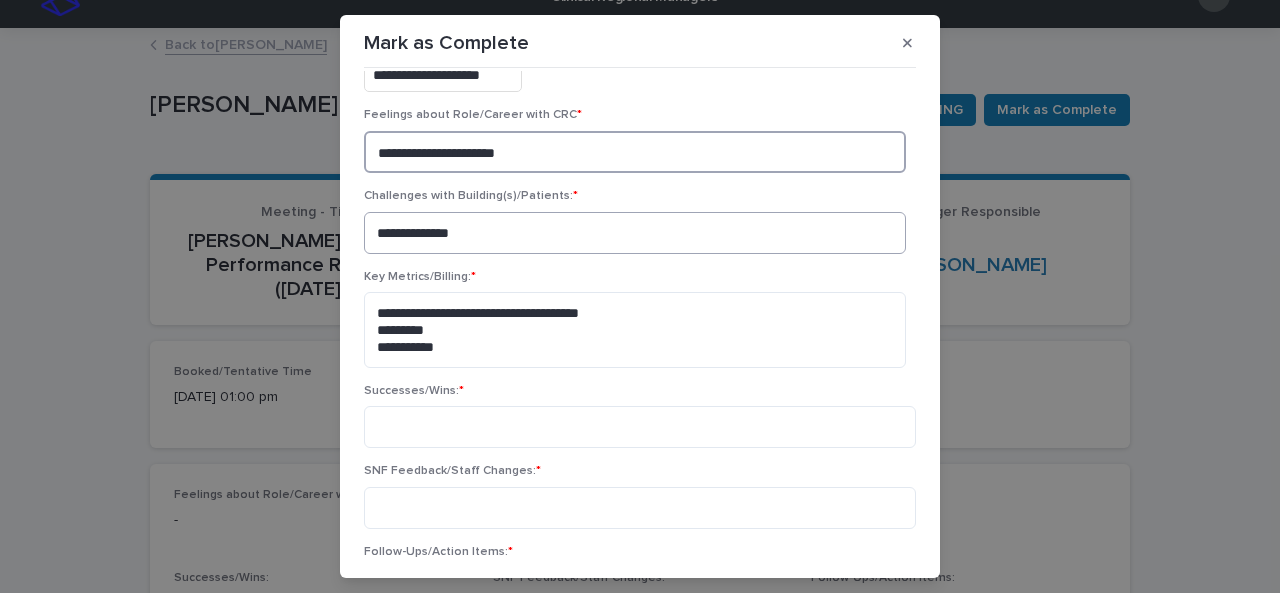 scroll, scrollTop: 265, scrollLeft: 0, axis: vertical 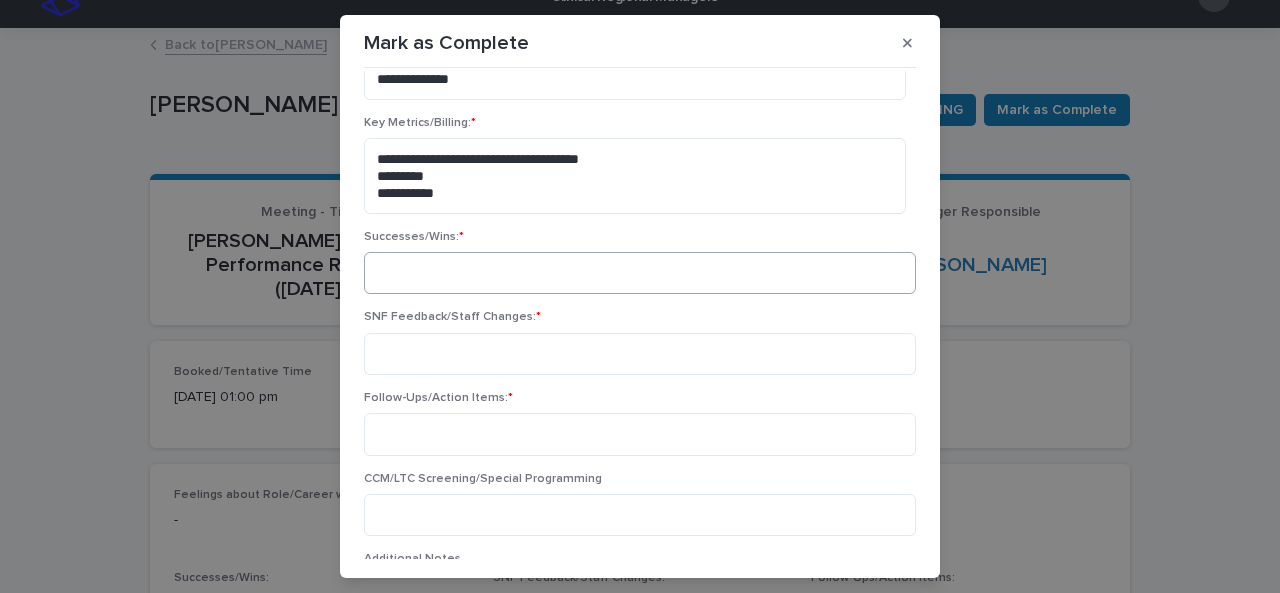 type on "**********" 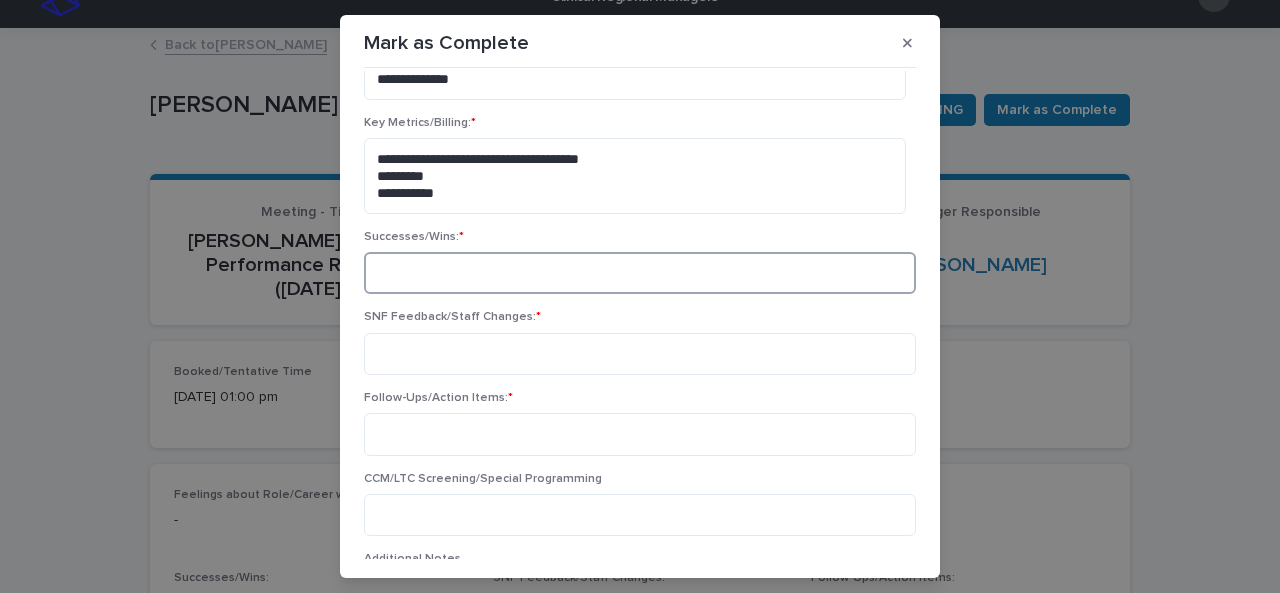 click at bounding box center [640, 273] 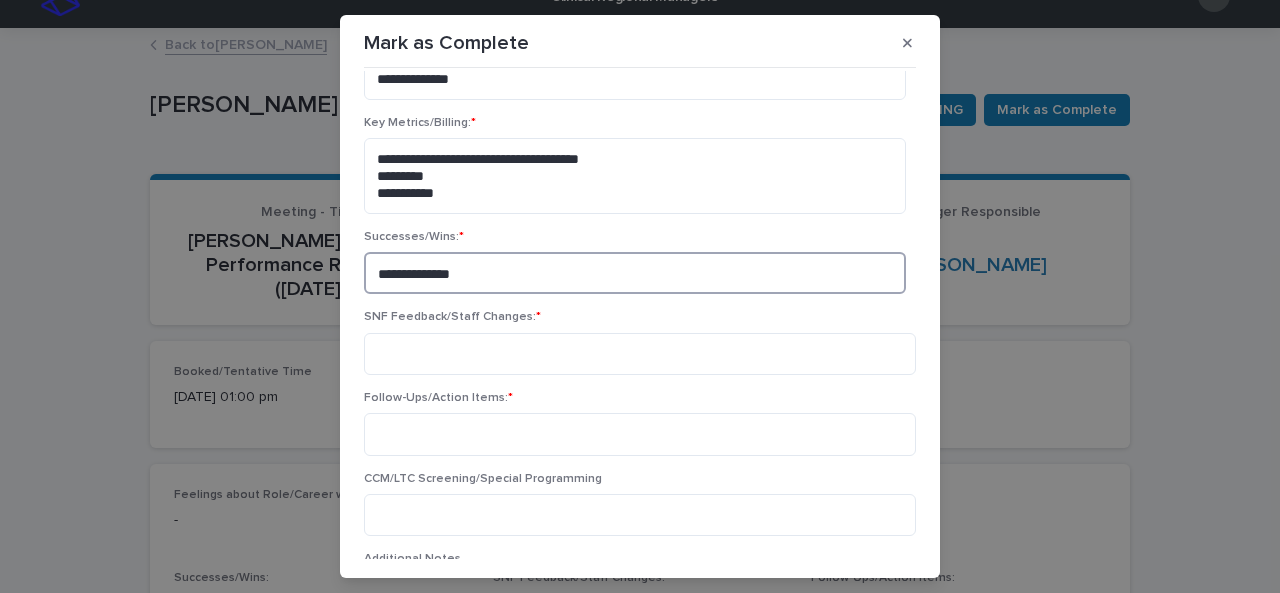 type on "**********" 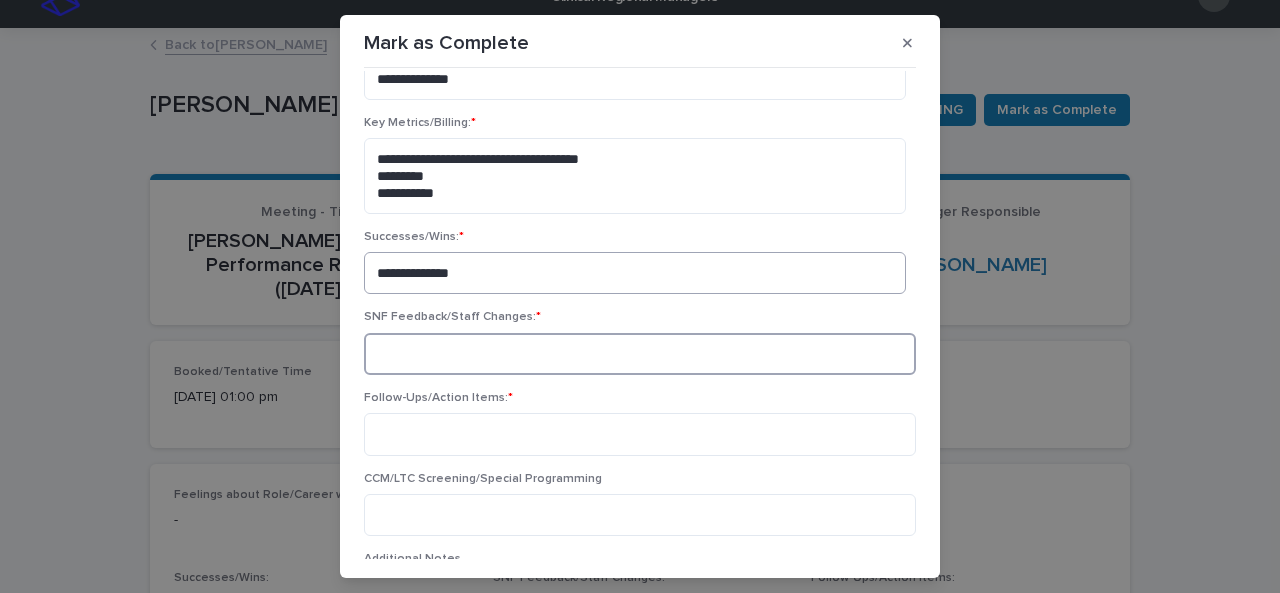 scroll, scrollTop: 0, scrollLeft: 0, axis: both 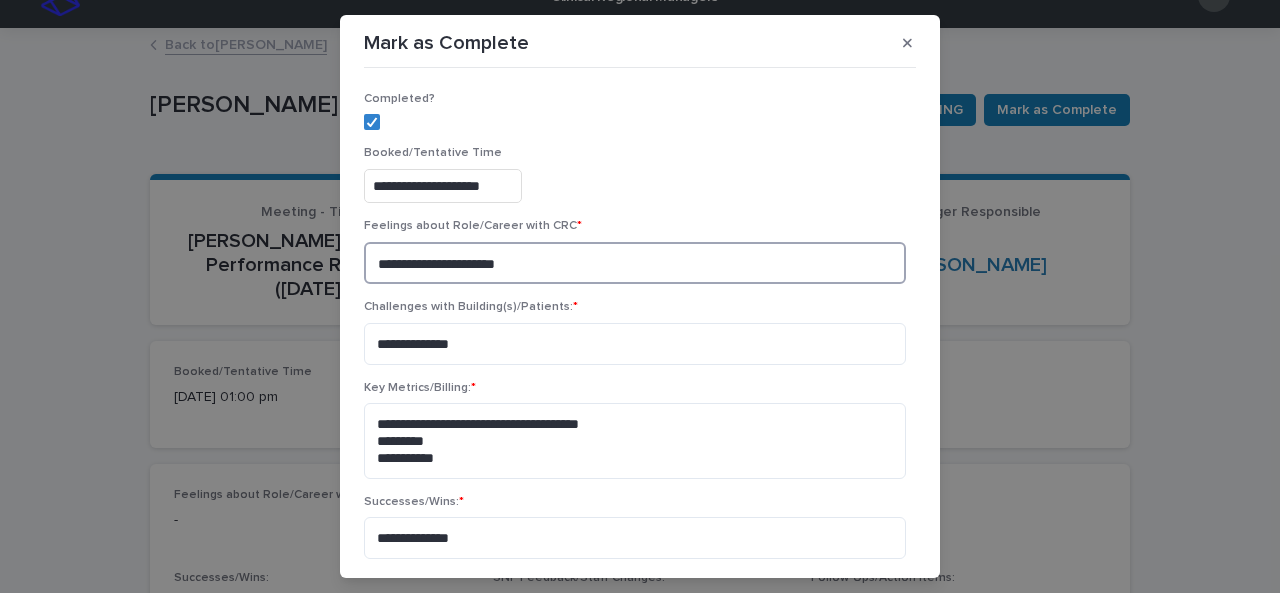 click on "**********" at bounding box center (635, 263) 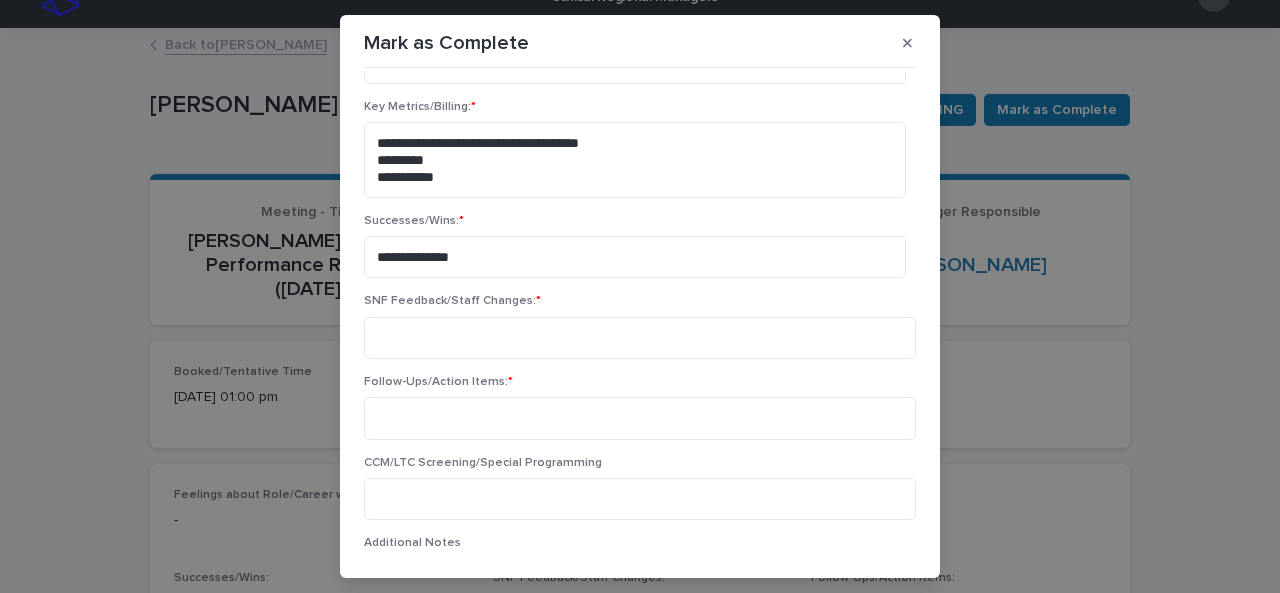scroll, scrollTop: 354, scrollLeft: 0, axis: vertical 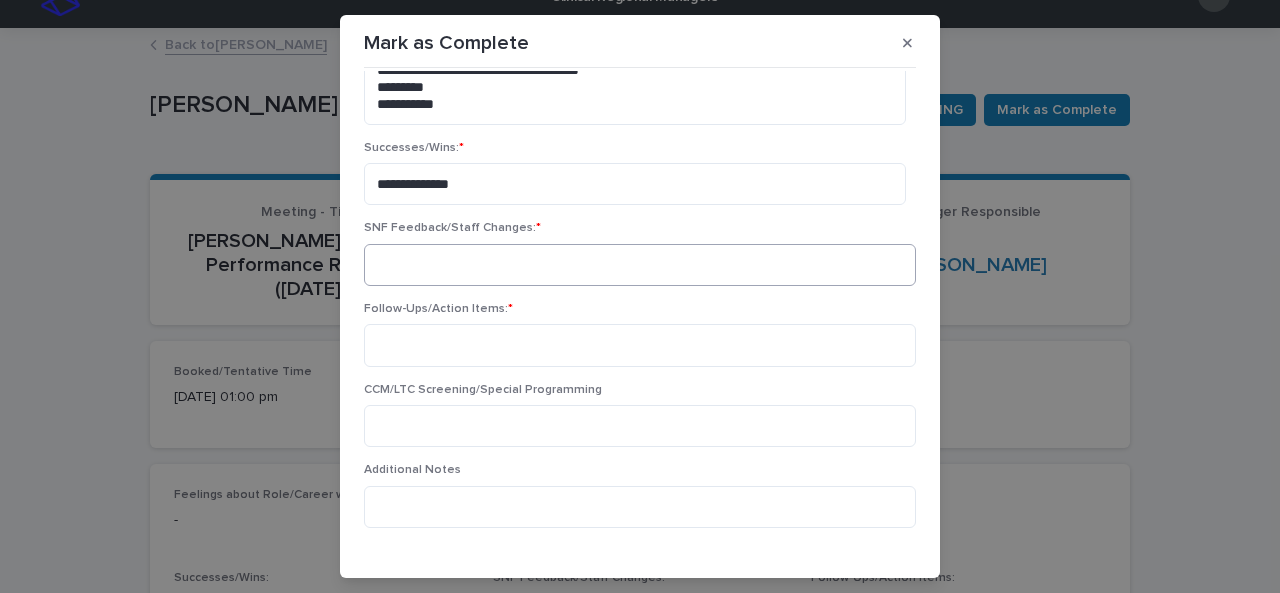 type on "**********" 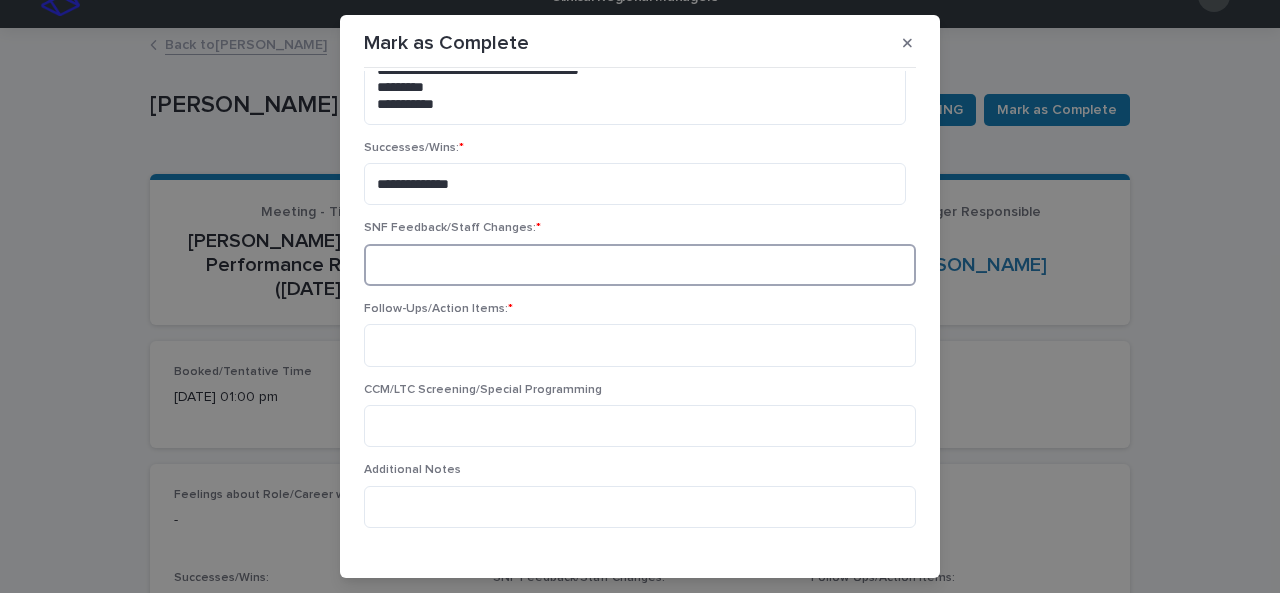click at bounding box center (640, 265) 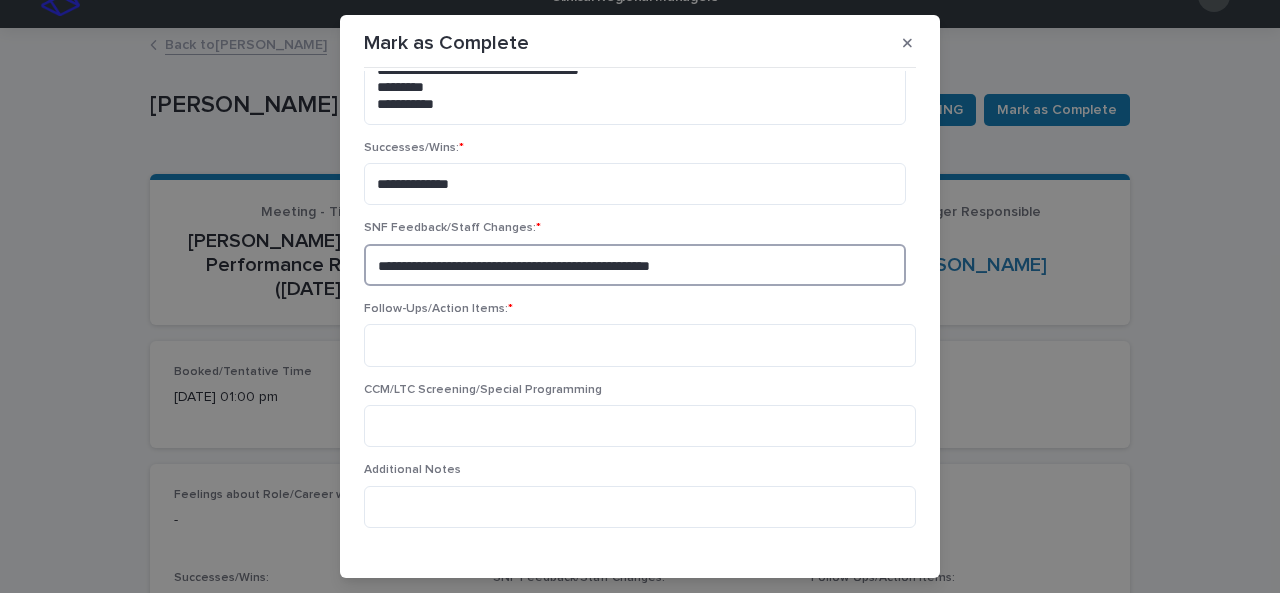 drag, startPoint x: 558, startPoint y: 269, endPoint x: 481, endPoint y: 267, distance: 77.02597 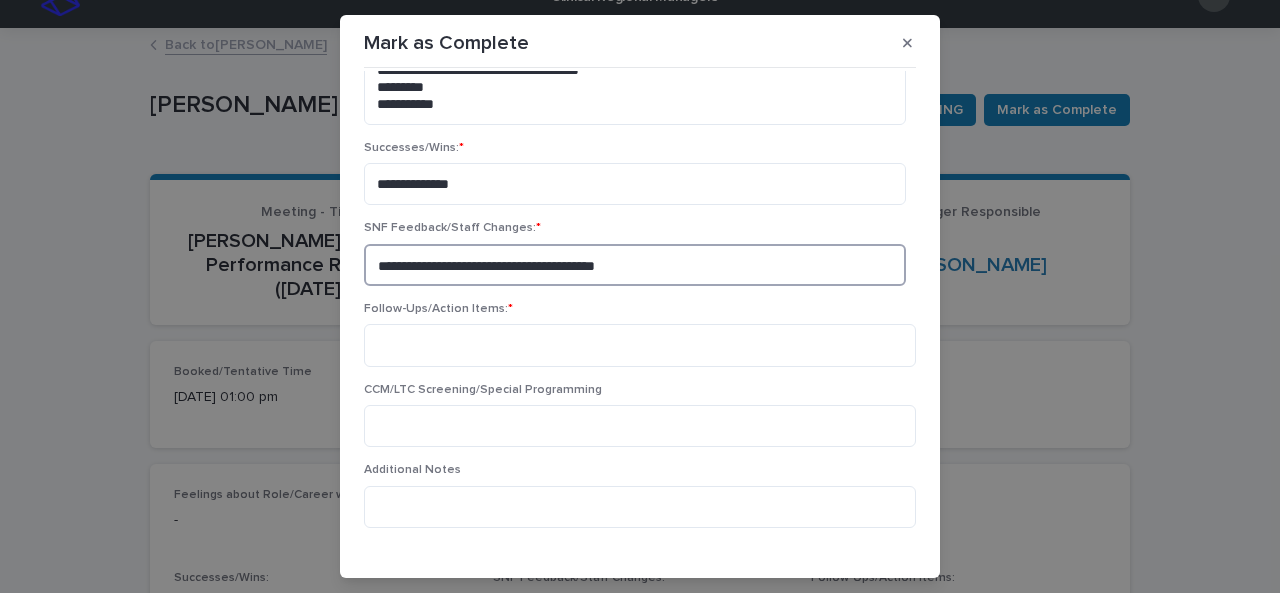 scroll, scrollTop: 385, scrollLeft: 0, axis: vertical 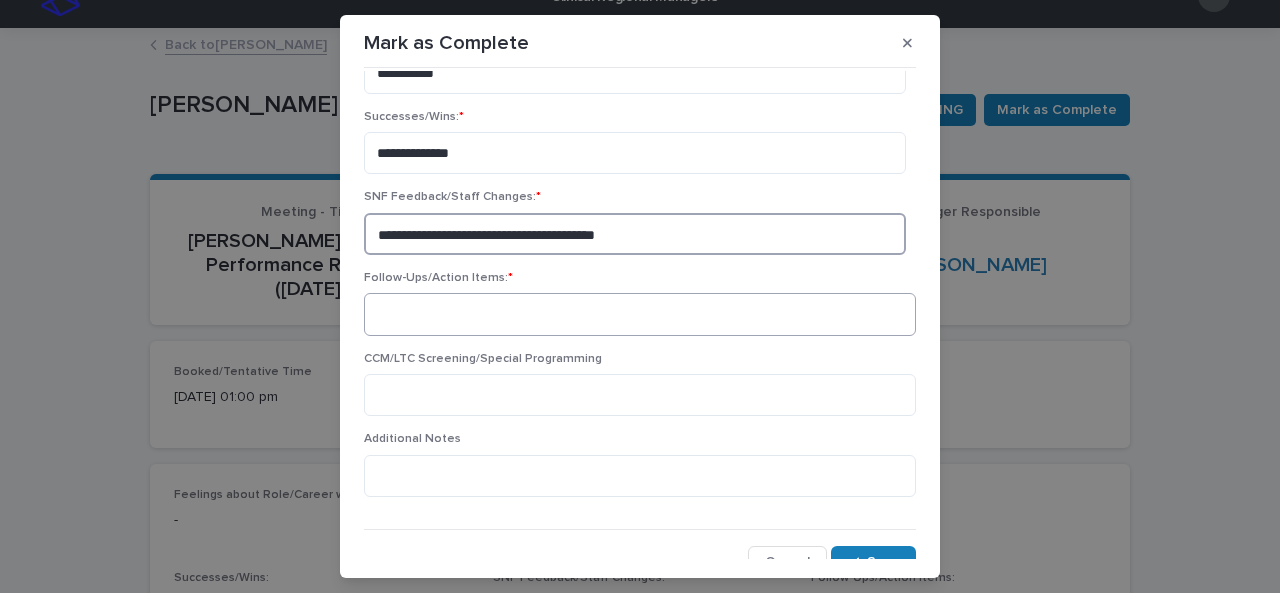 type on "**********" 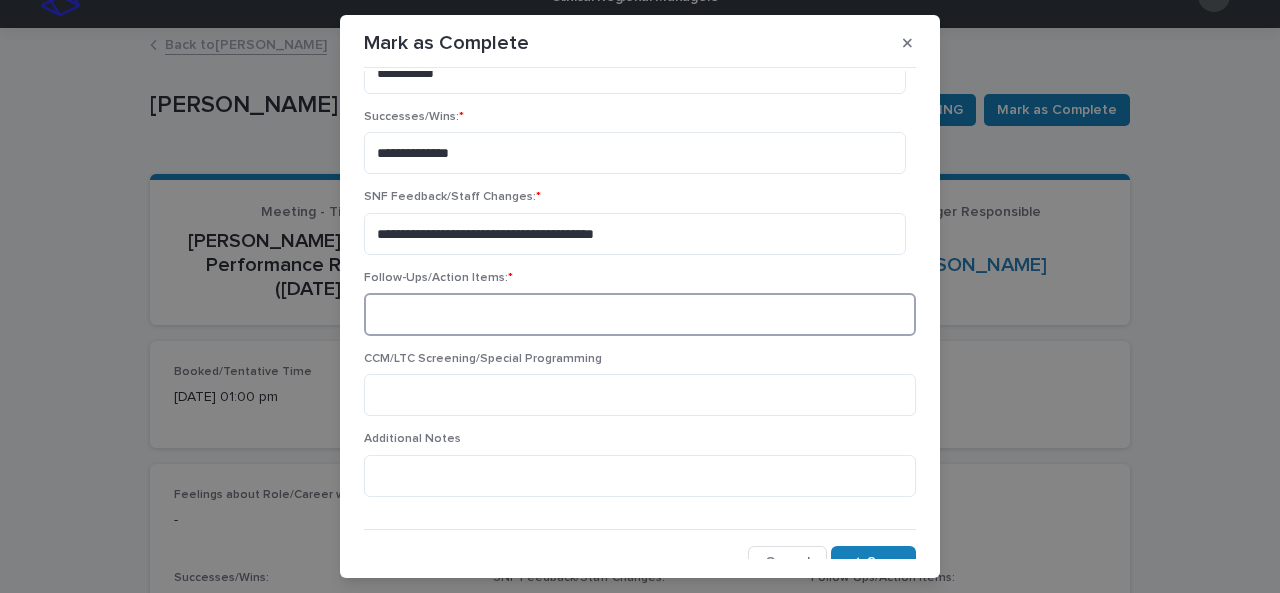 click at bounding box center [640, 314] 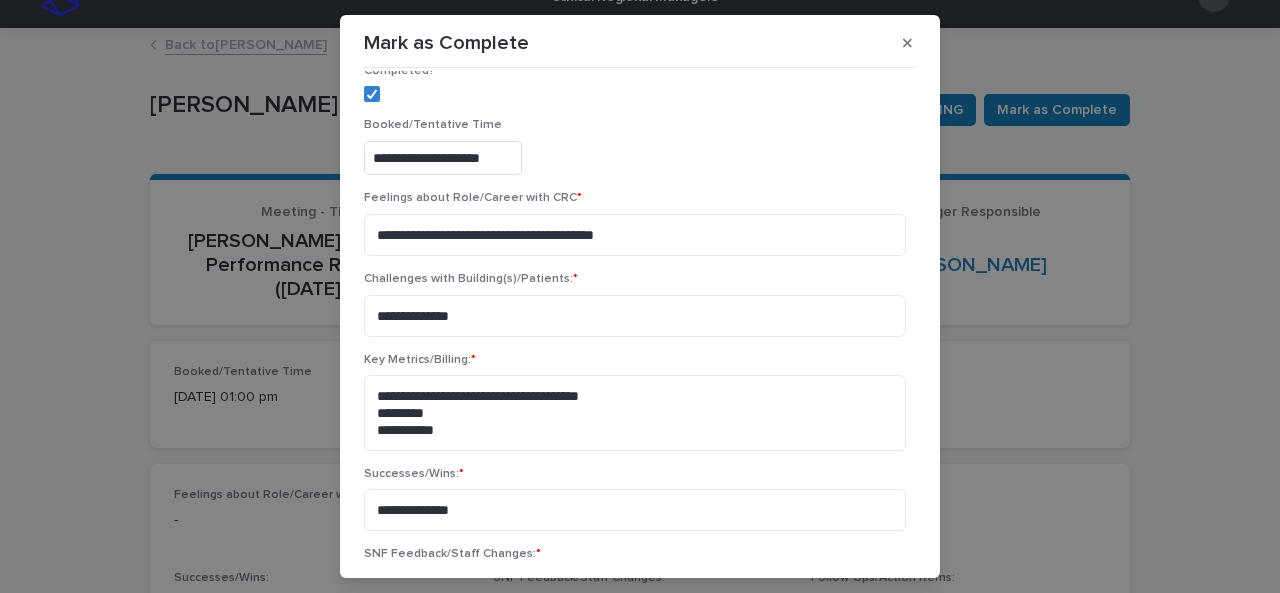 scroll, scrollTop: 0, scrollLeft: 0, axis: both 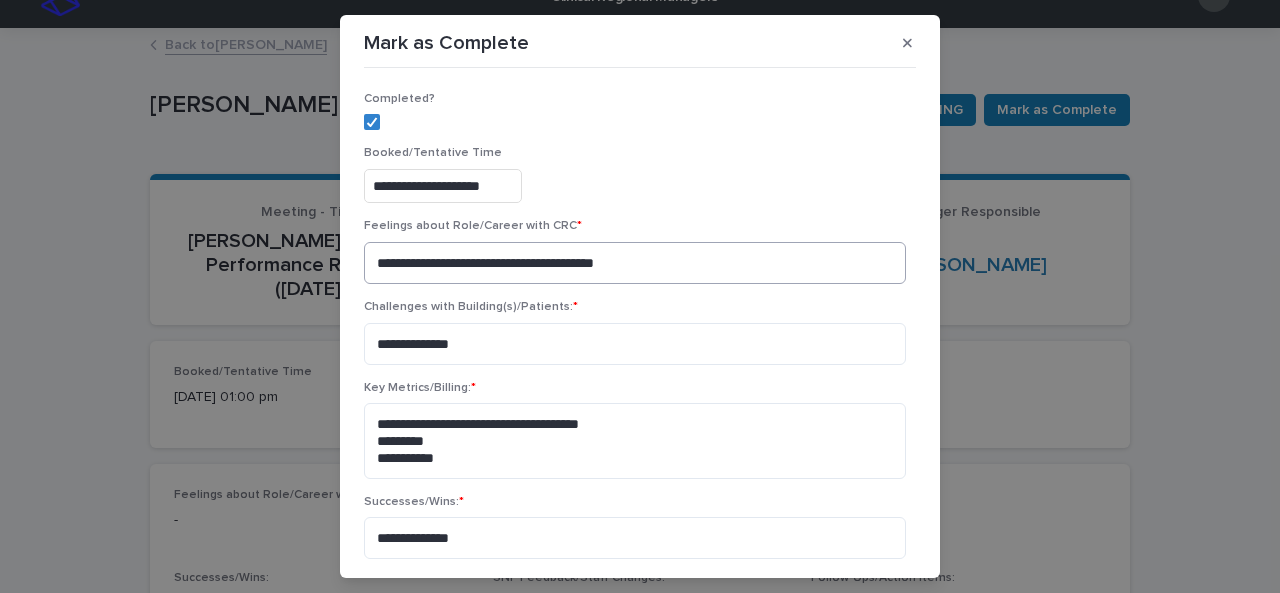 type on "**" 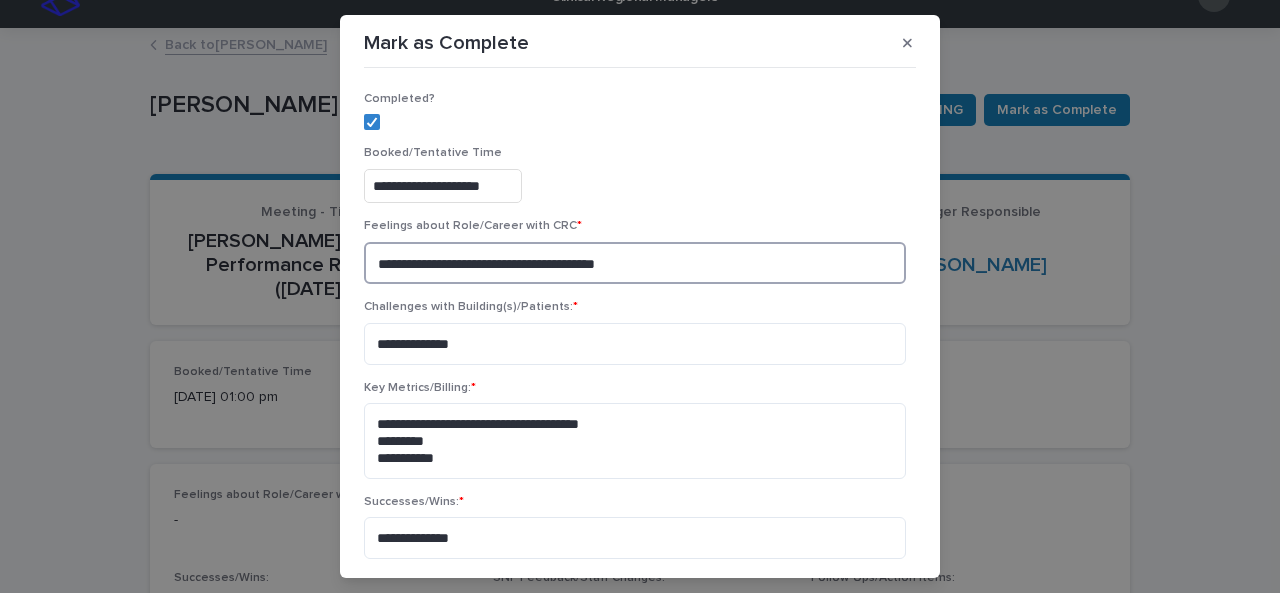 click on "**********" at bounding box center [635, 263] 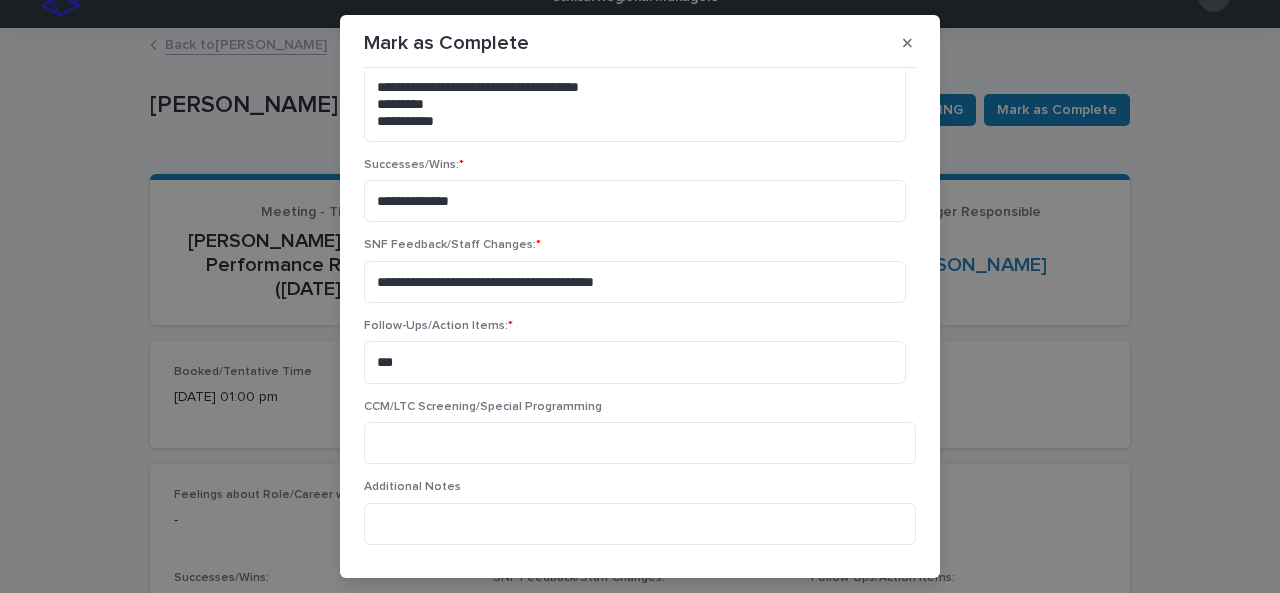 scroll, scrollTop: 420, scrollLeft: 0, axis: vertical 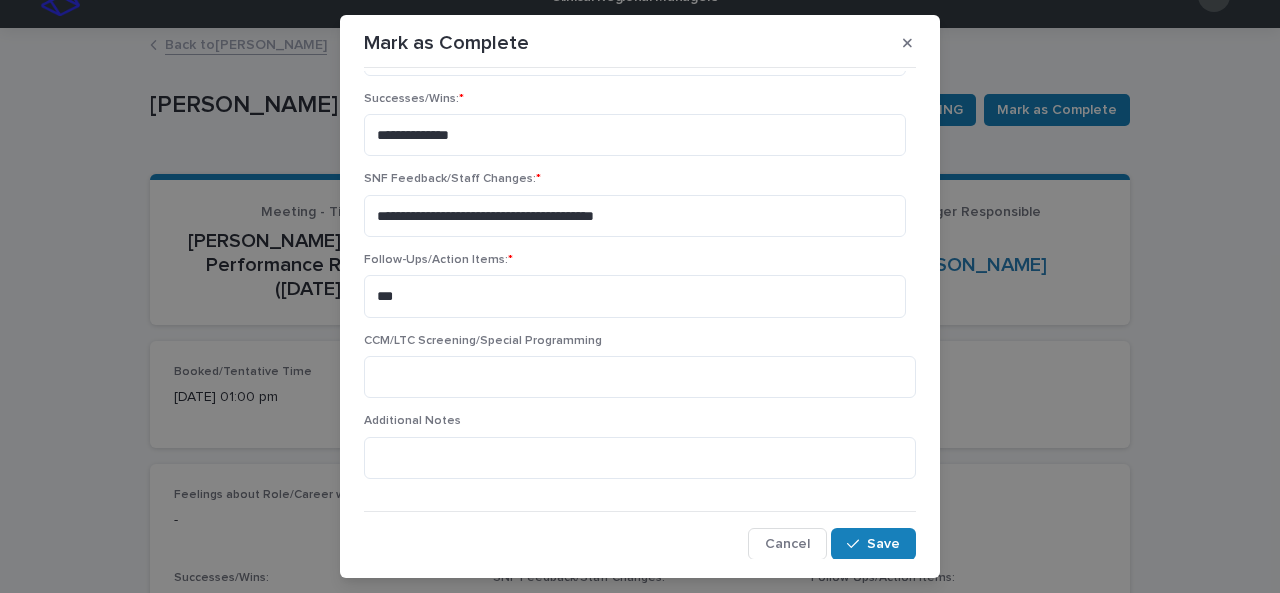 type on "**********" 